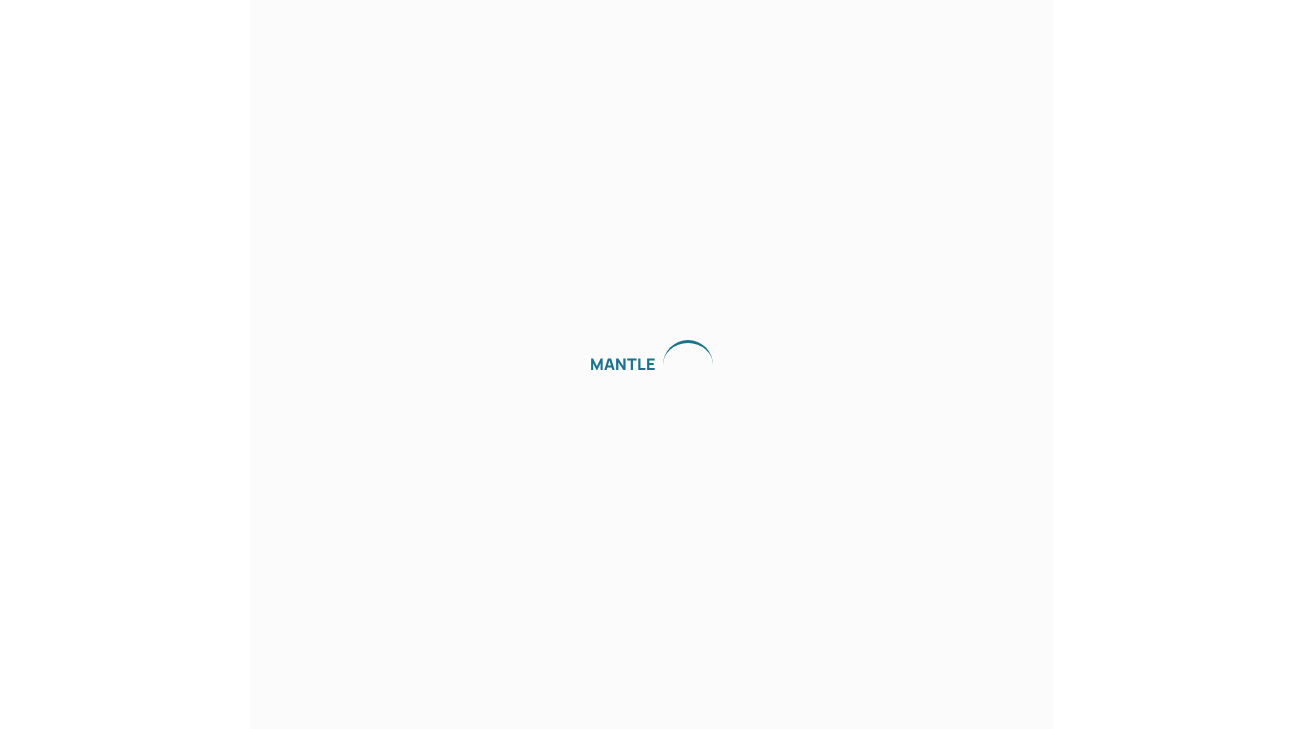 scroll, scrollTop: 0, scrollLeft: 0, axis: both 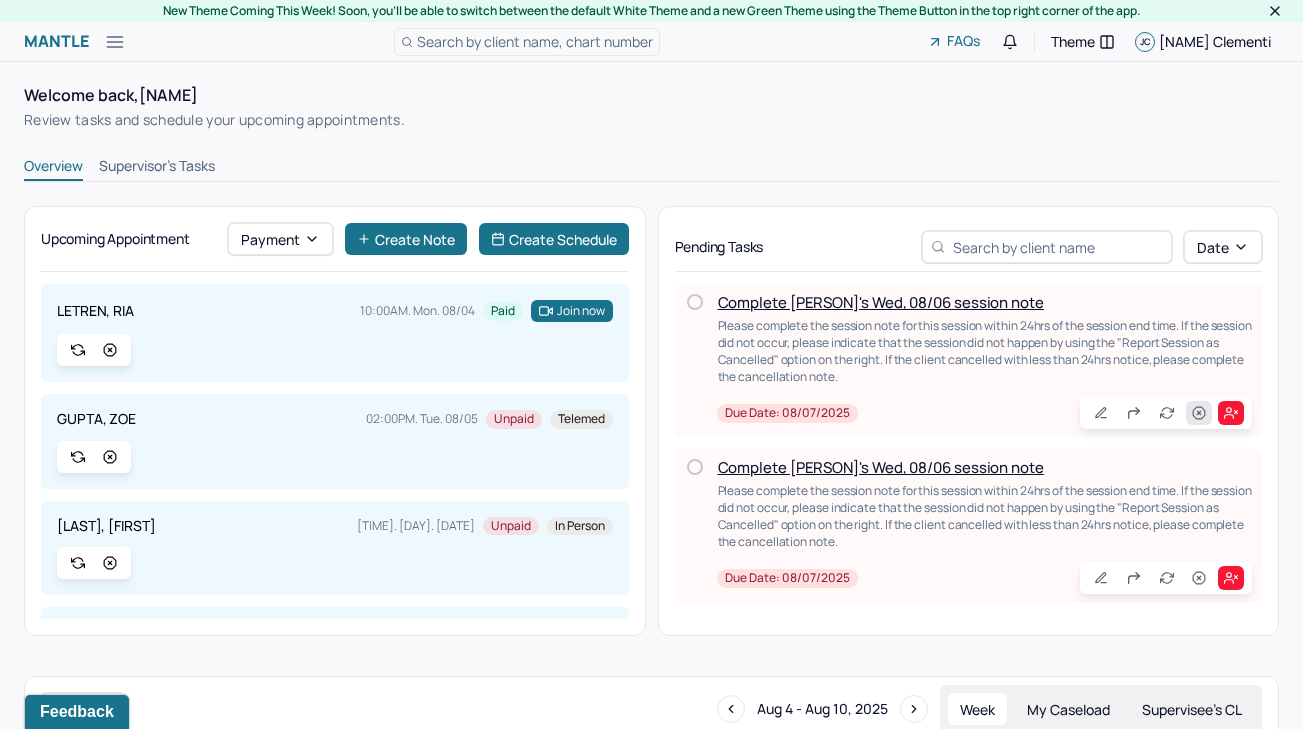 click 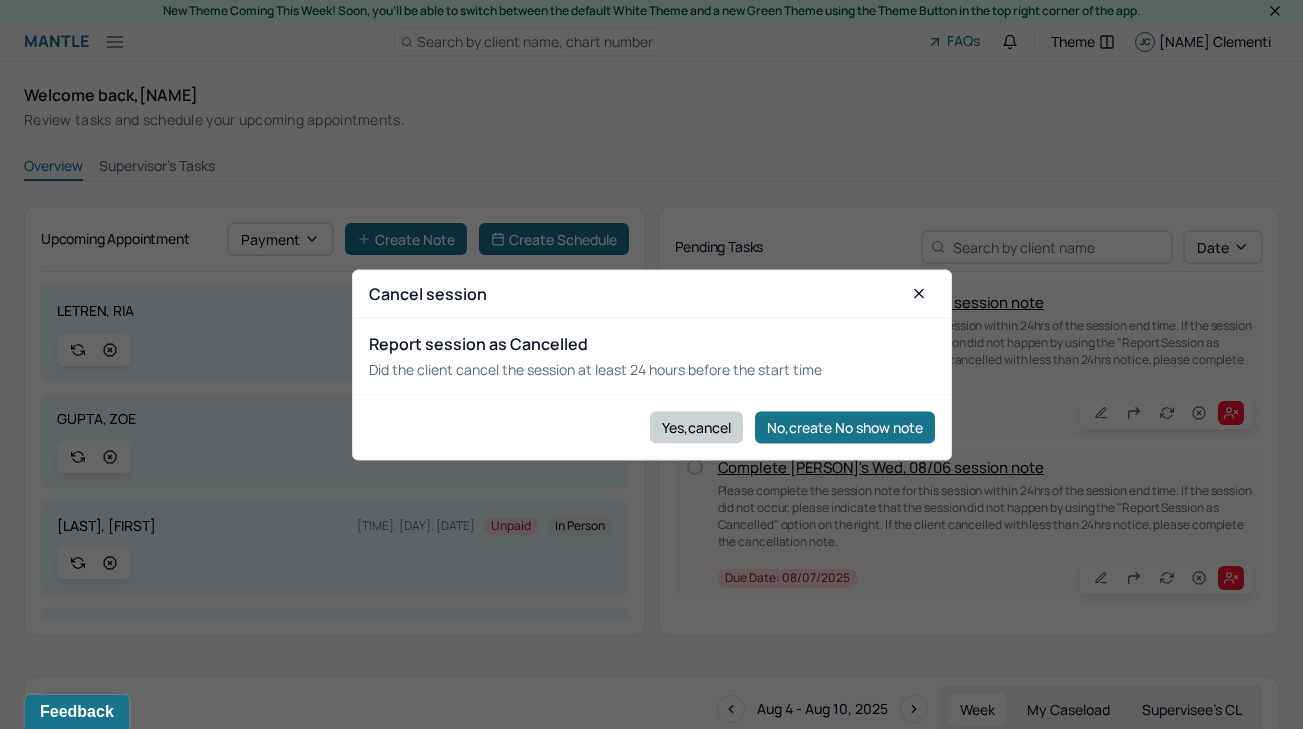 click on "Yes,cancel" at bounding box center [696, 427] 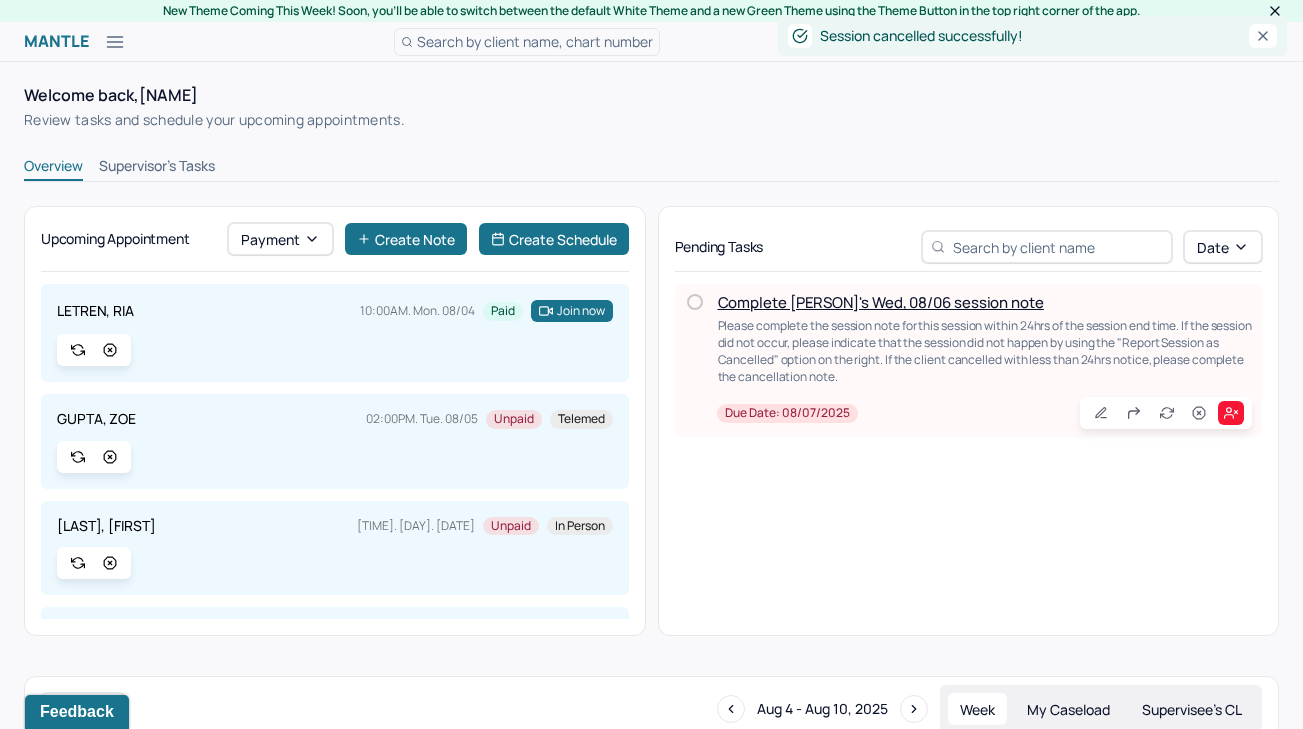 click on "Complete [PERSON]'s Wed, 08/06 session note" at bounding box center (881, 302) 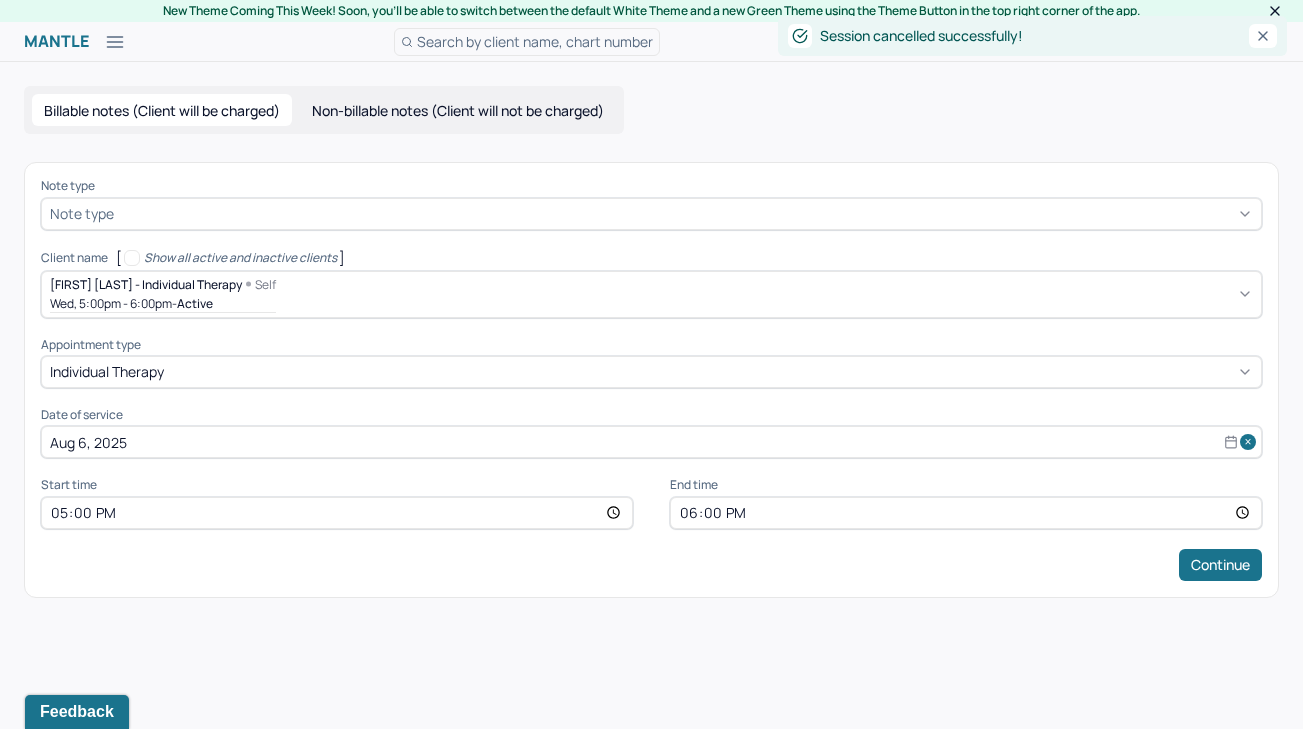 click at bounding box center [685, 213] 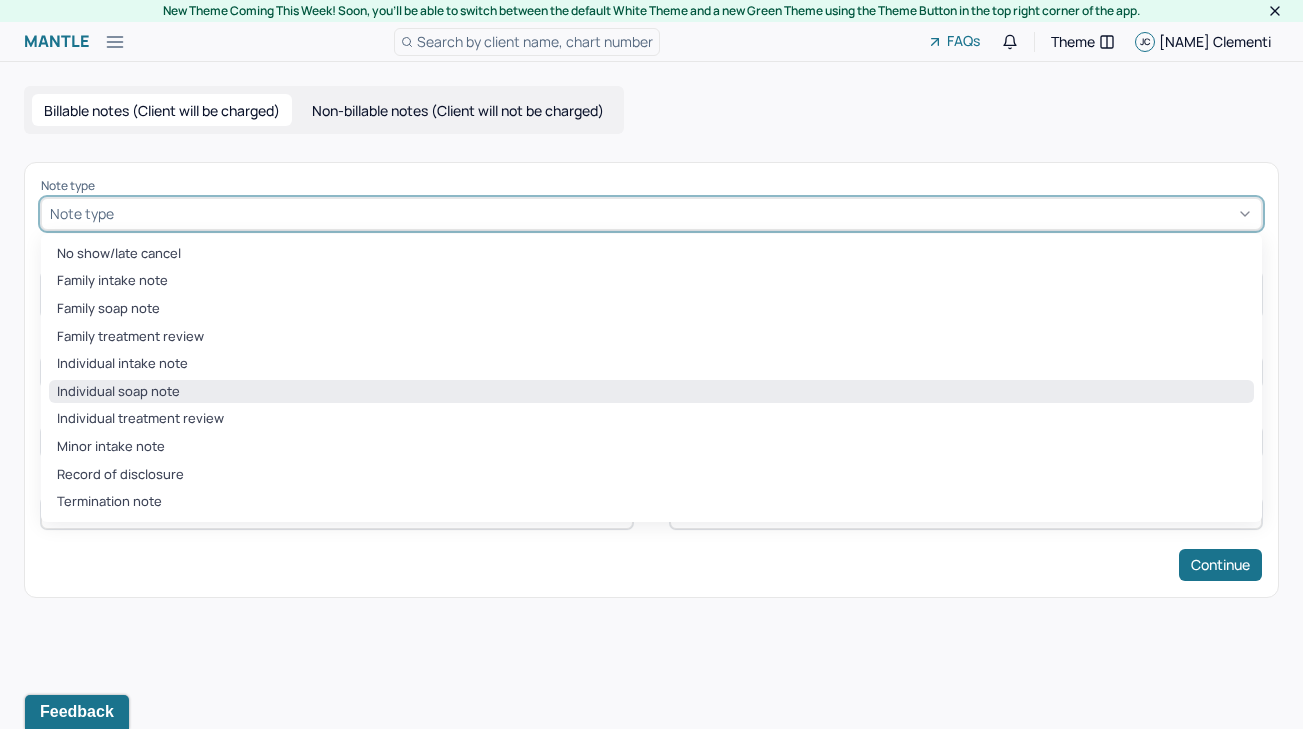 click on "Individual soap note" at bounding box center (651, 392) 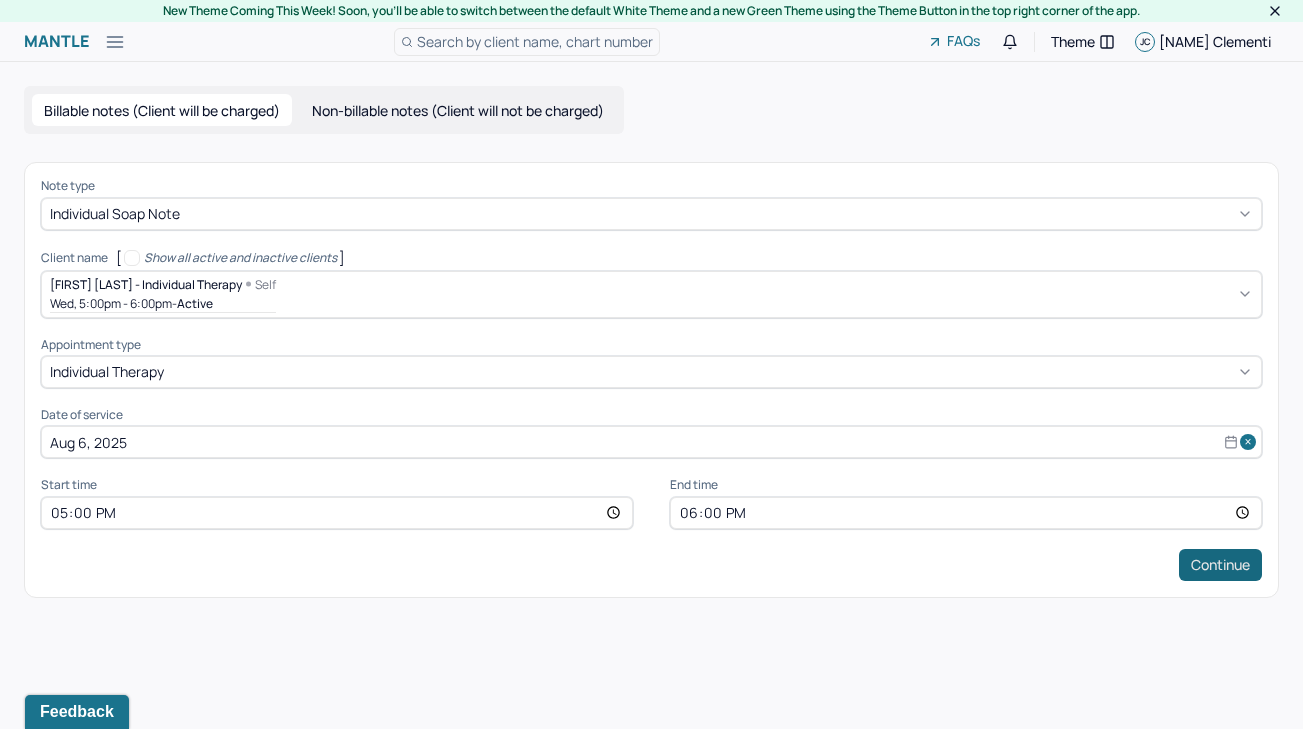 click on "Continue" at bounding box center (1220, 565) 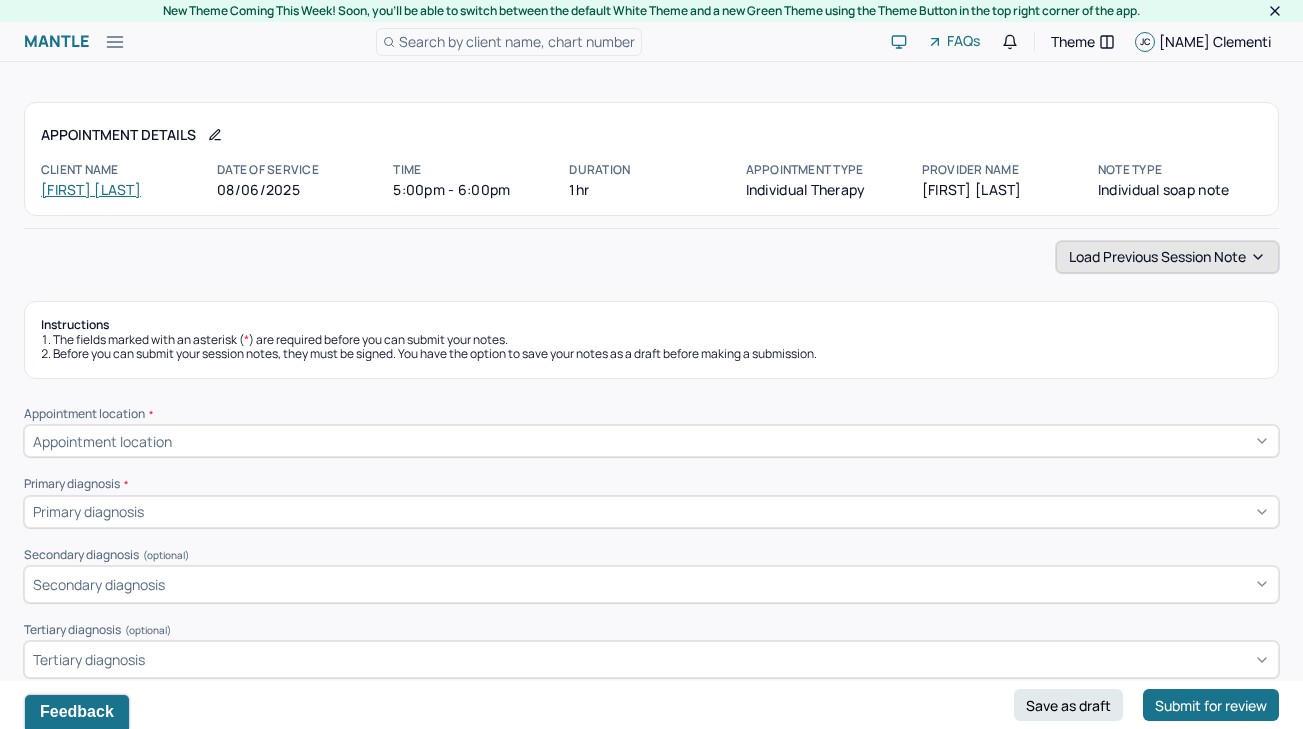 click on "Load previous session note" at bounding box center [1167, 257] 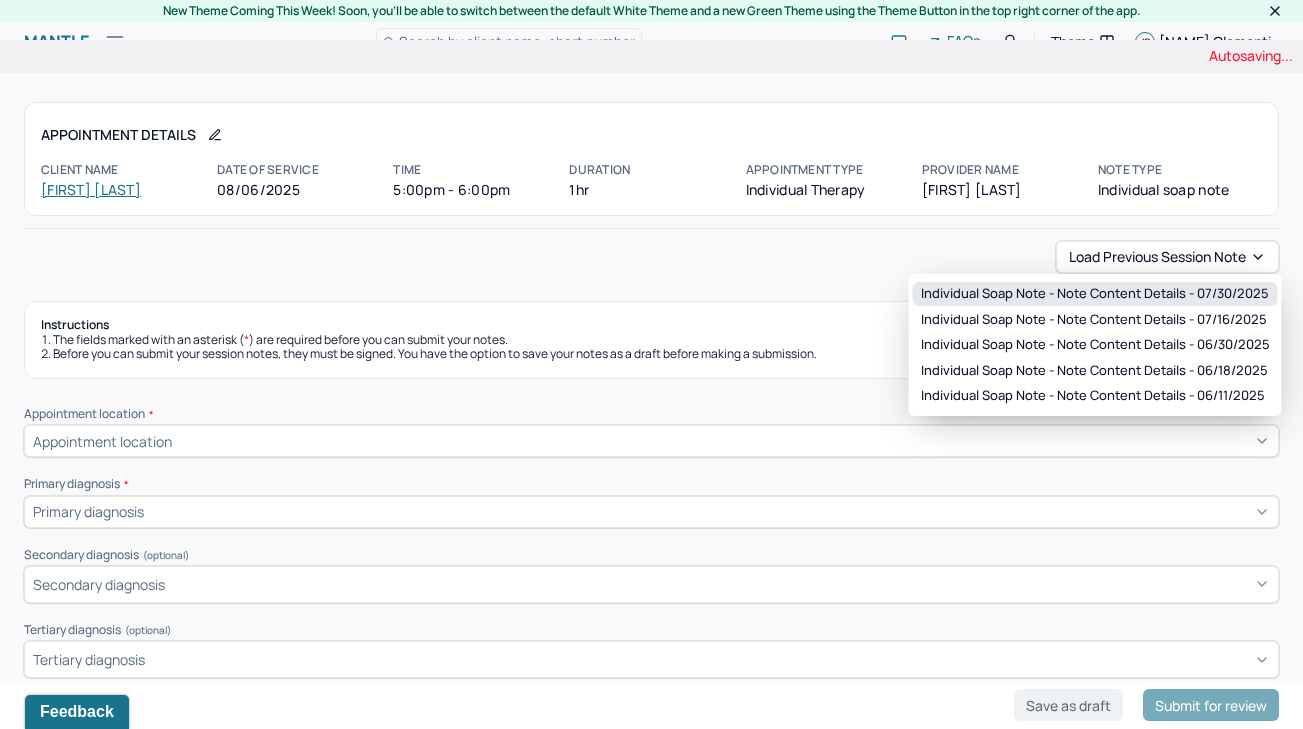 click on "Individual soap note   - Note content Details -   07/30/2025" at bounding box center [1095, 294] 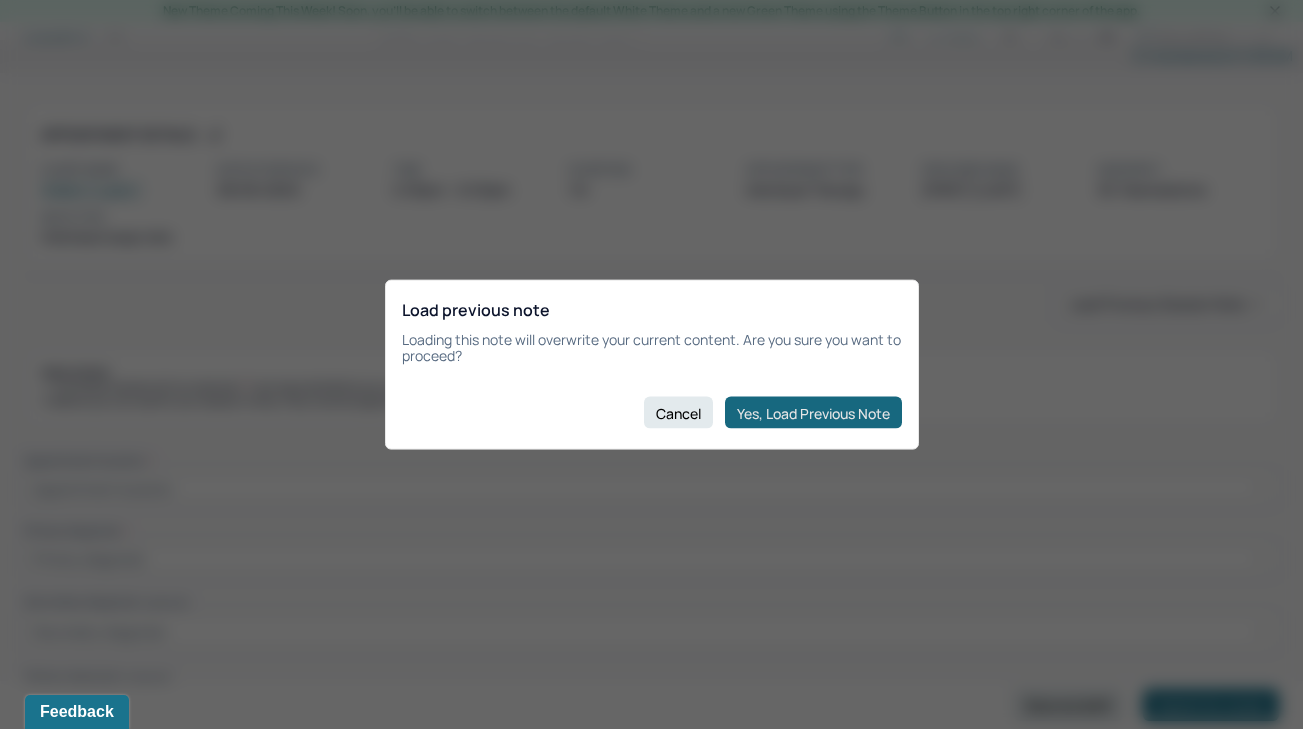 click on "Yes, Load Previous Note" at bounding box center (813, 413) 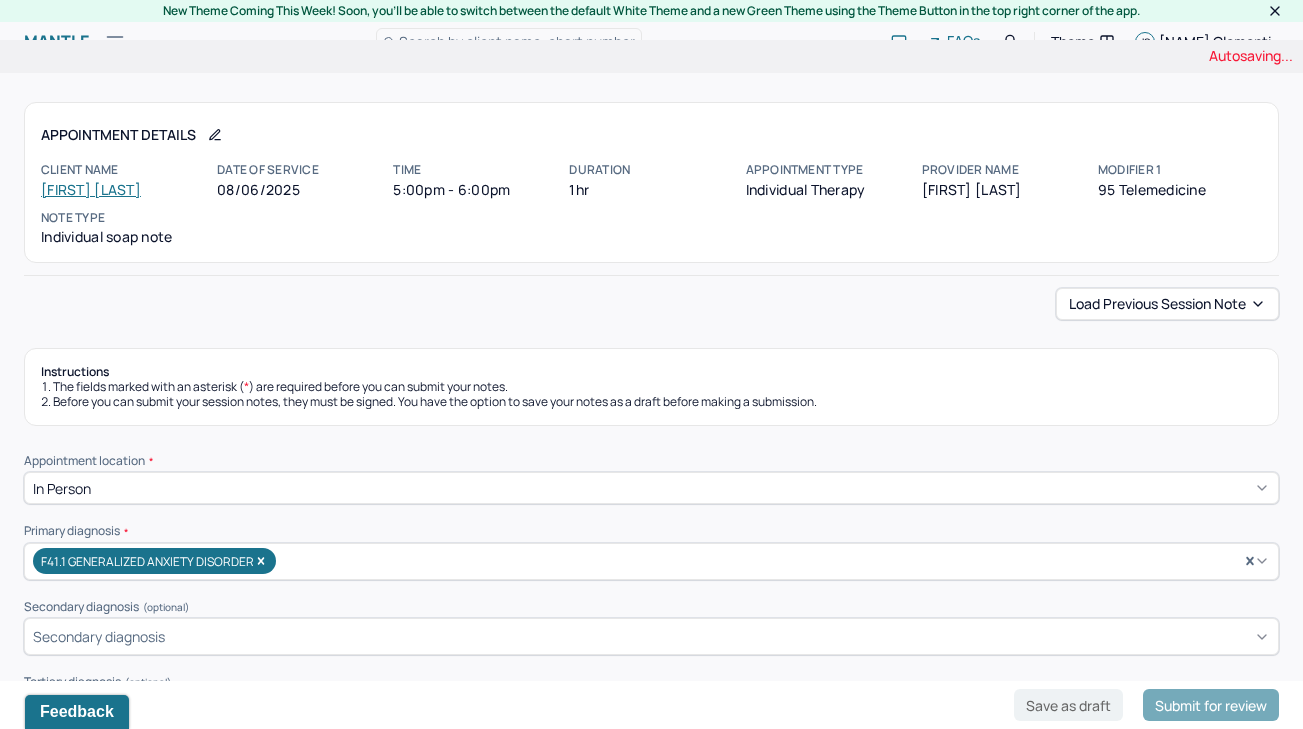 click on "Load previous session note" at bounding box center (651, 304) 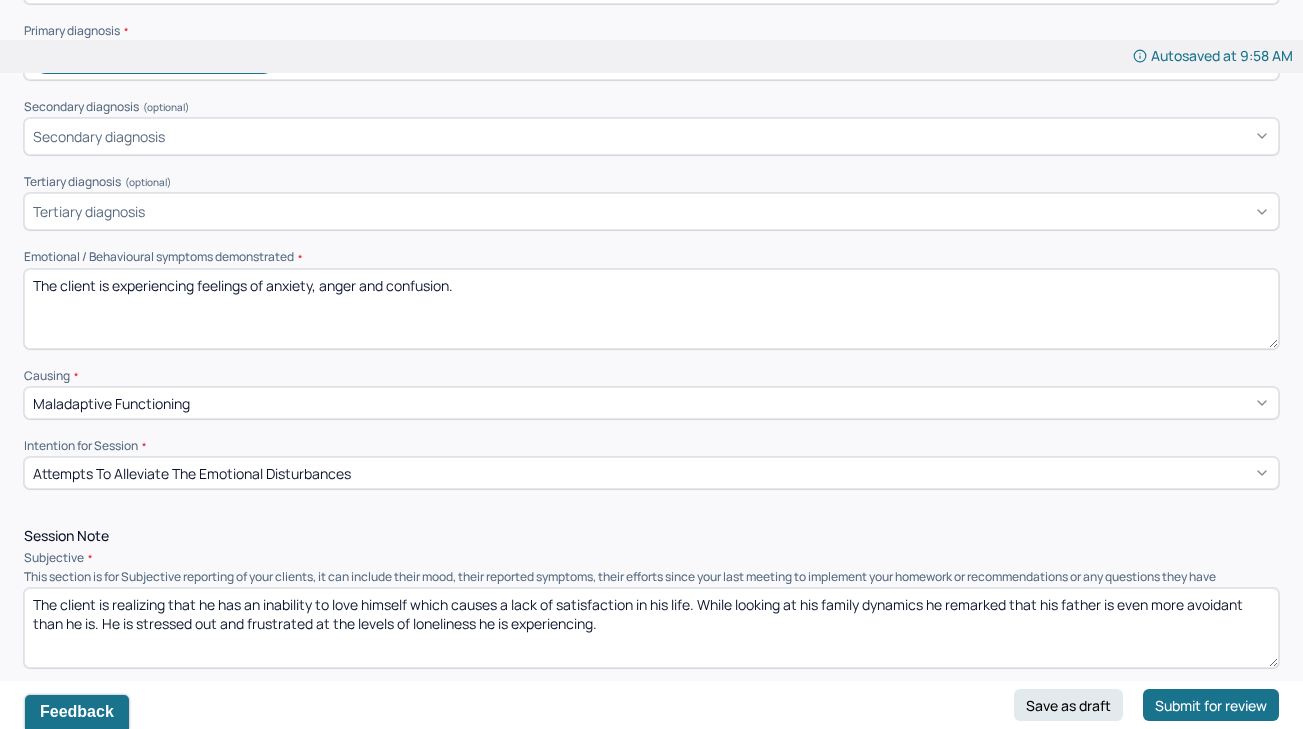 scroll, scrollTop: 456, scrollLeft: 0, axis: vertical 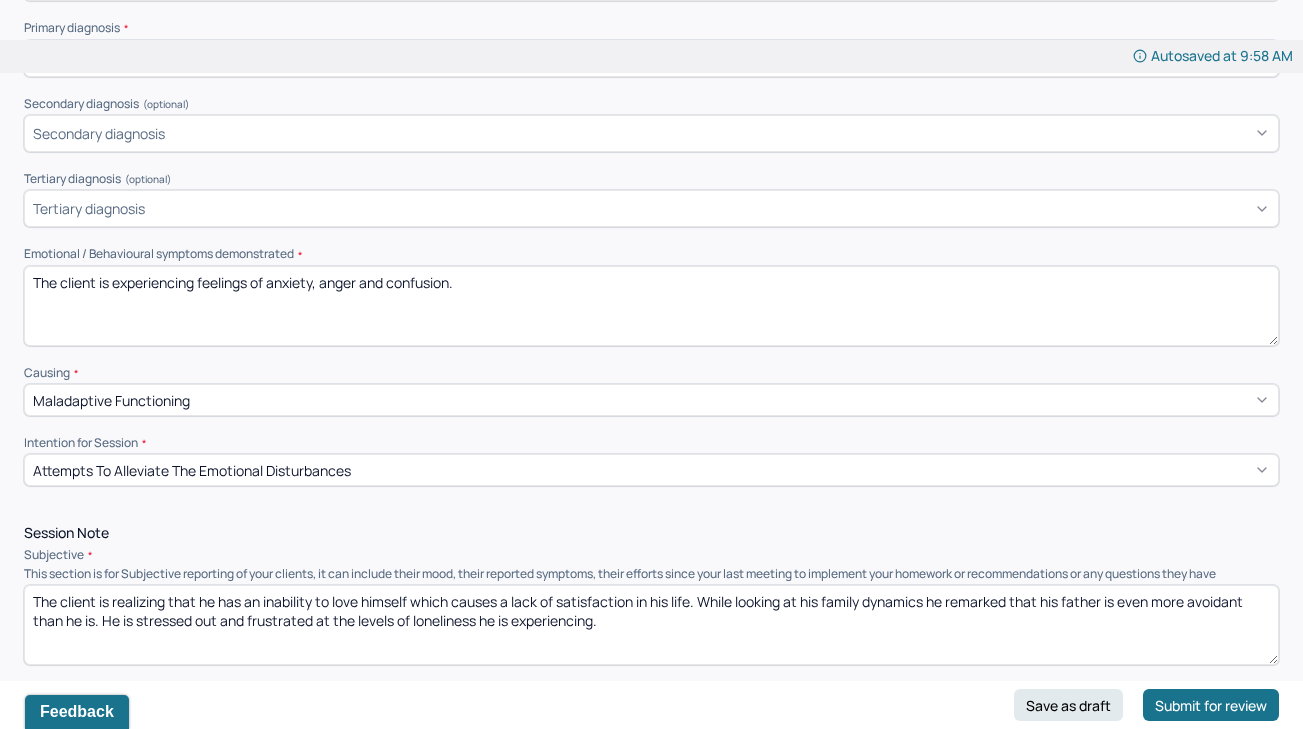 drag, startPoint x: 455, startPoint y: 280, endPoint x: 274, endPoint y: 272, distance: 181.17671 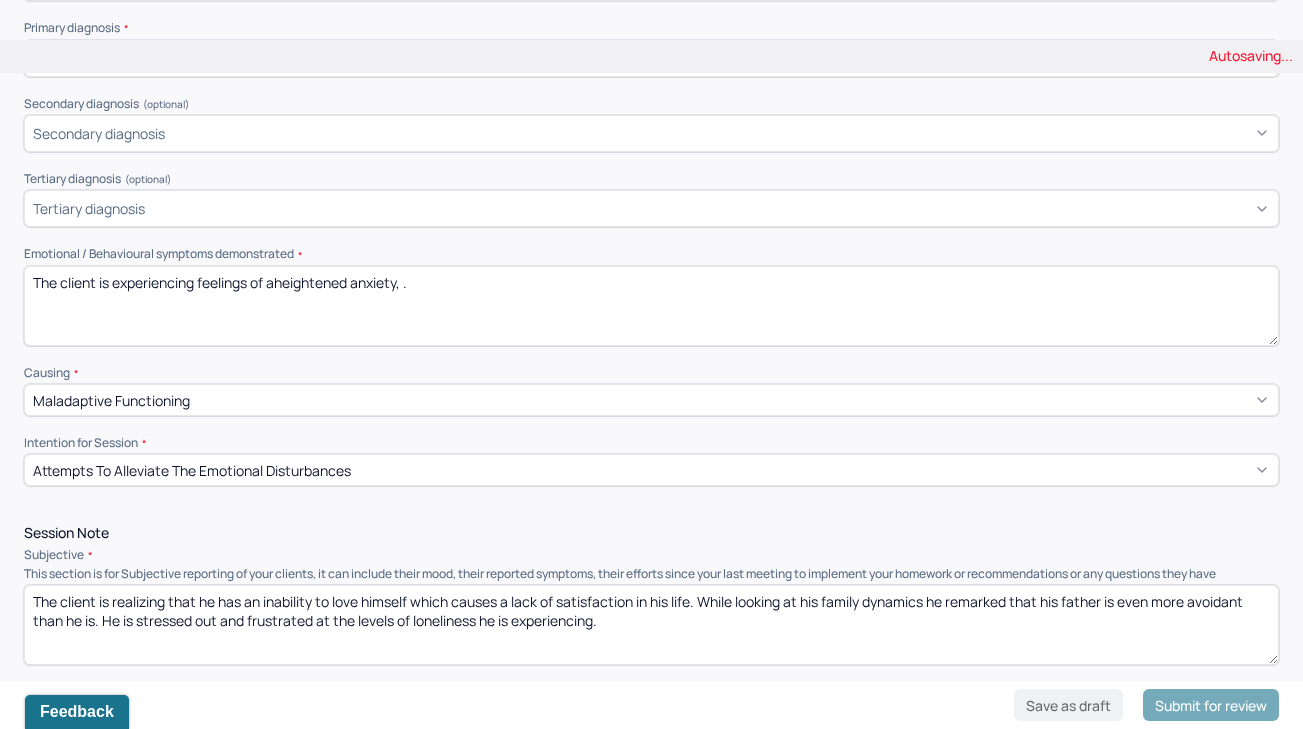 click on "The client is experiencing feelings of anxiety, anger and confusion." at bounding box center (651, 306) 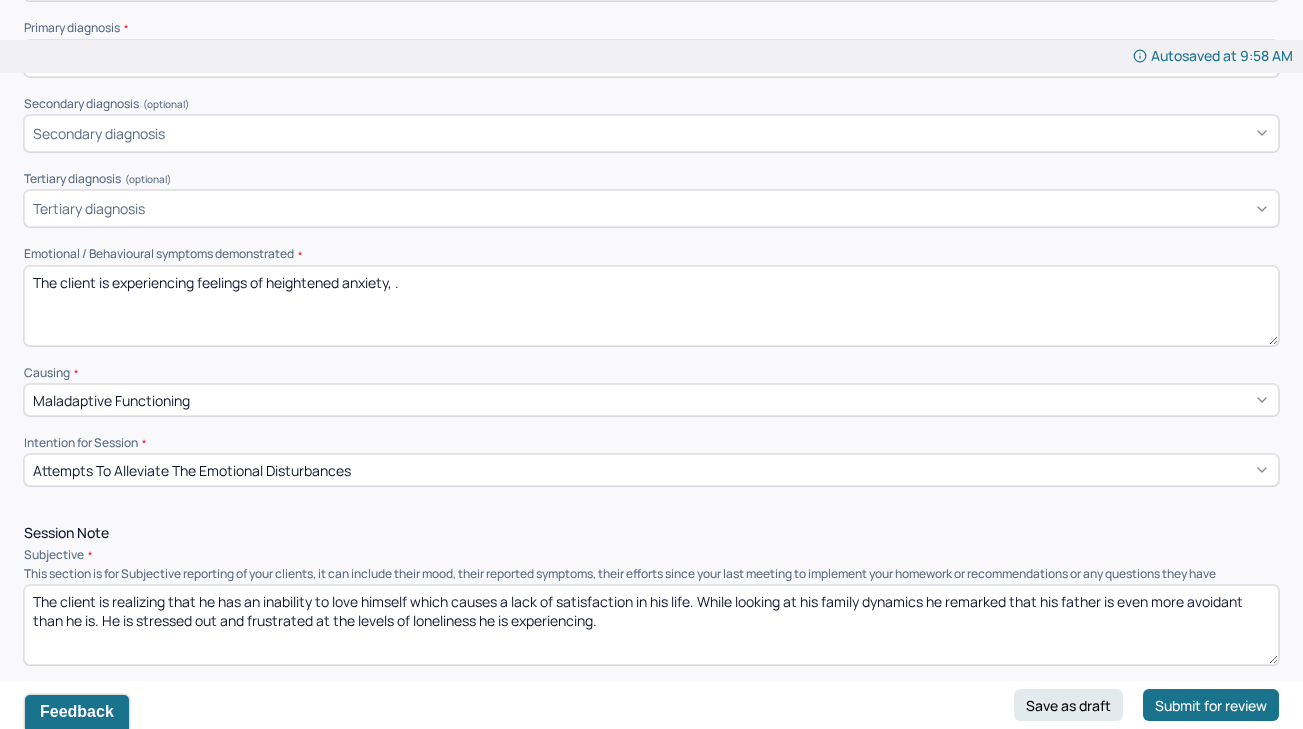 click on "The client is experiencing feelings of aheightened anxiety, ." at bounding box center [651, 306] 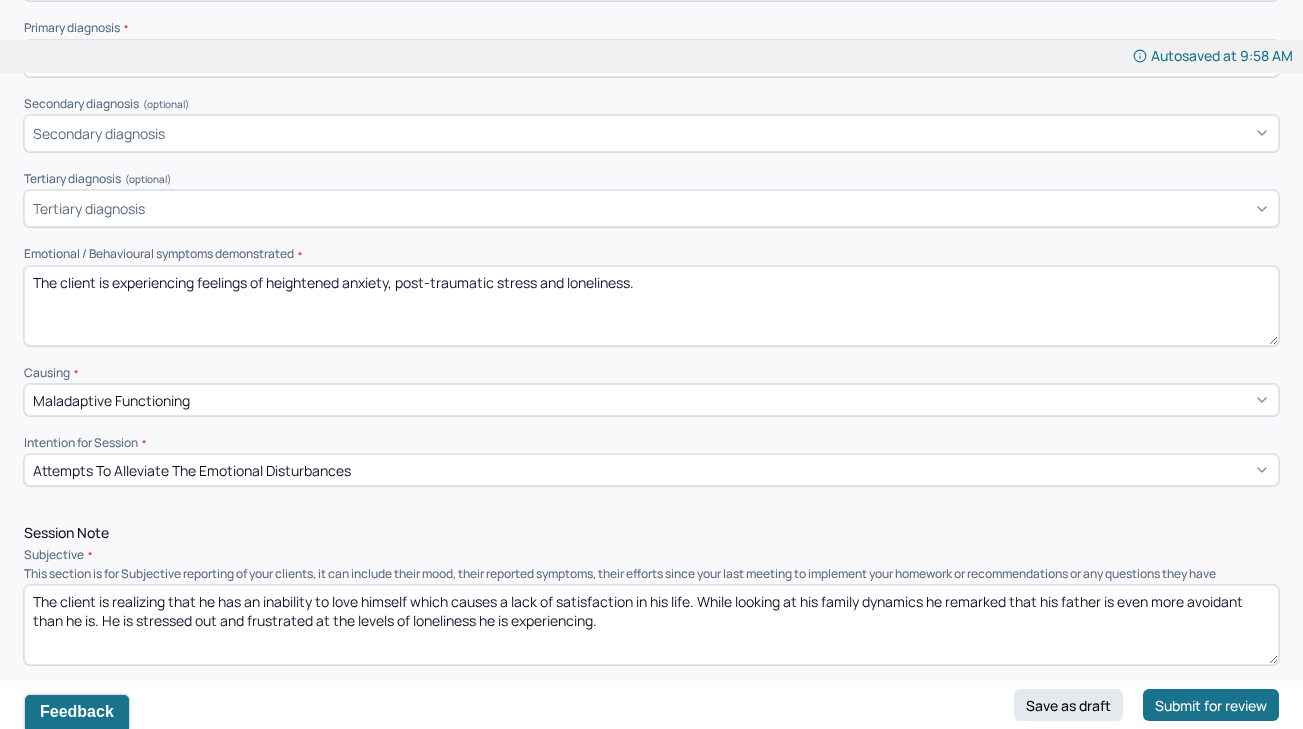 type on "The client is experiencing feelings of heightened anxiety, post-traumatic stress and loneliness." 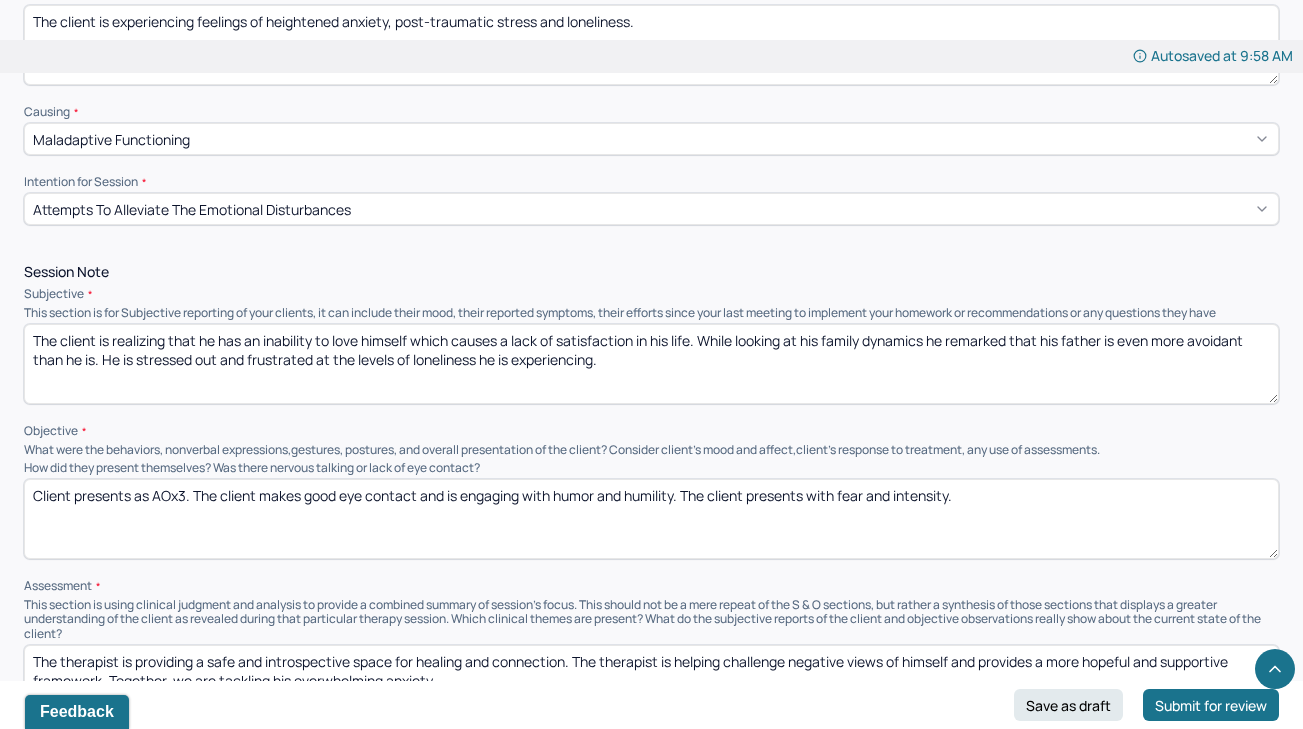 scroll, scrollTop: 722, scrollLeft: 0, axis: vertical 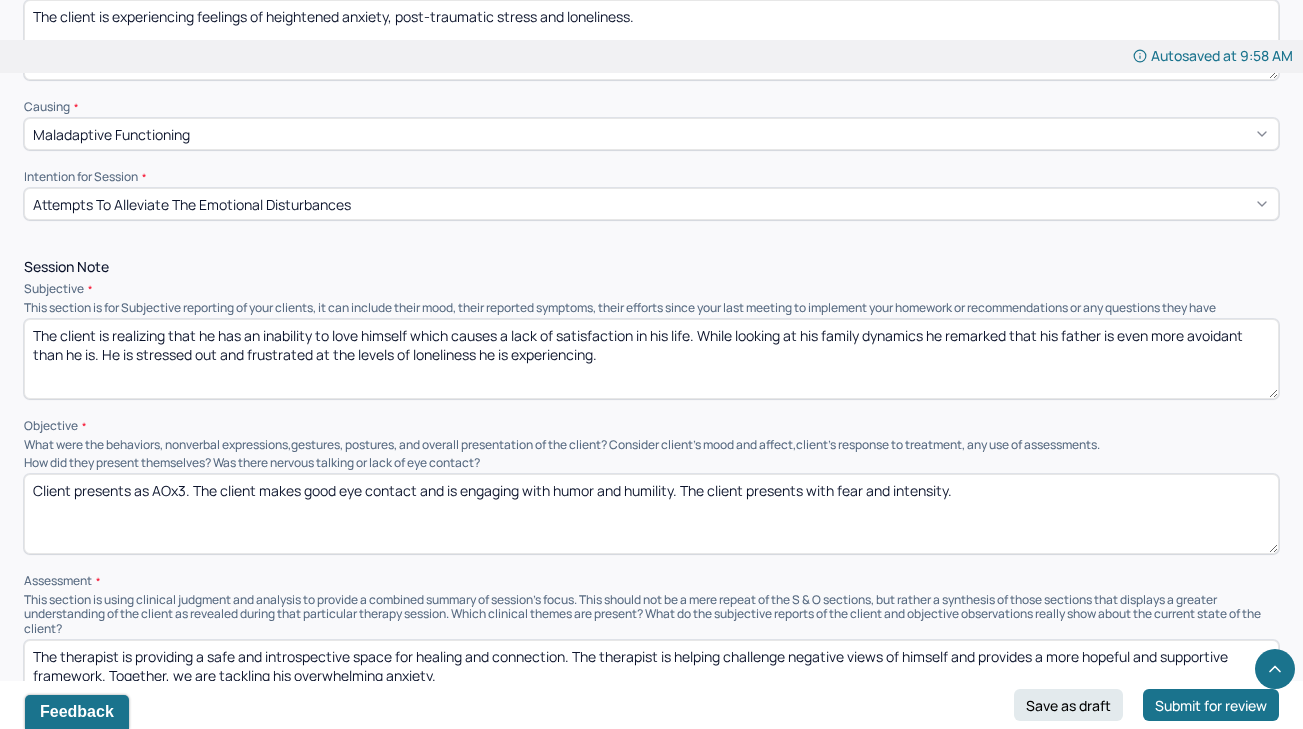 drag, startPoint x: 695, startPoint y: 327, endPoint x: 503, endPoint y: 319, distance: 192.1666 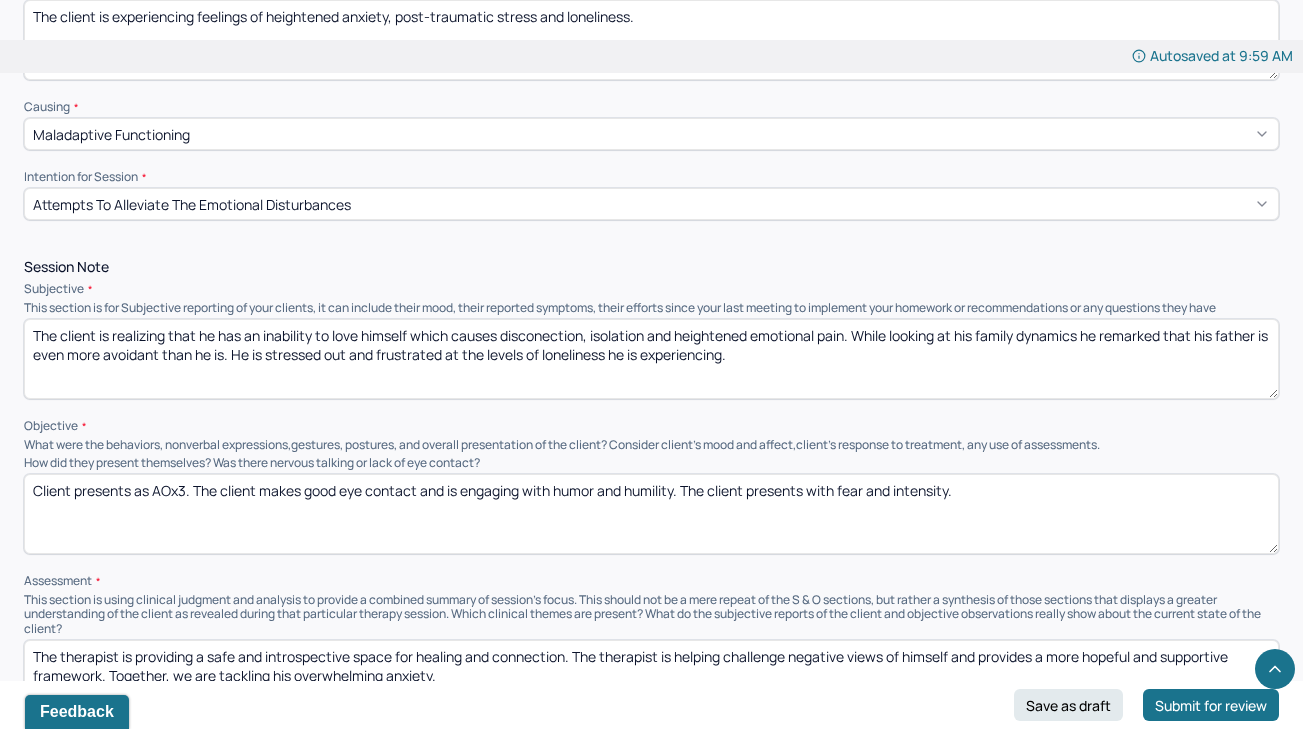 drag, startPoint x: 1226, startPoint y: 324, endPoint x: 237, endPoint y: 347, distance: 989.2674 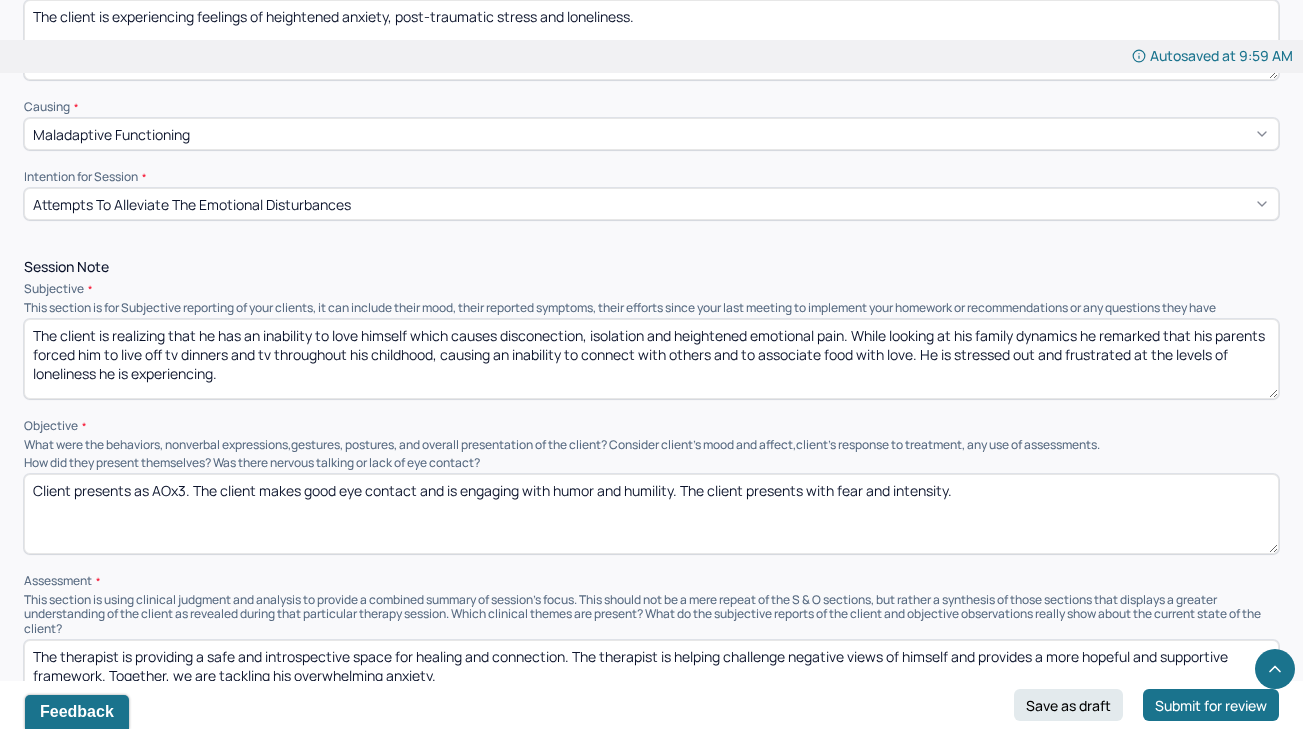 type on "The client is realizing that he has an inability to love himself which causes disconection, isolation and heightened emotional pain. While looking at his family dynamics he remarked that his parents forced him to live off tv dinners and tv throughout his childhood, causing an inability to connect with others and to associate food with love. He is stressed out and frustrated at the levels of loneliness he is experiencing." 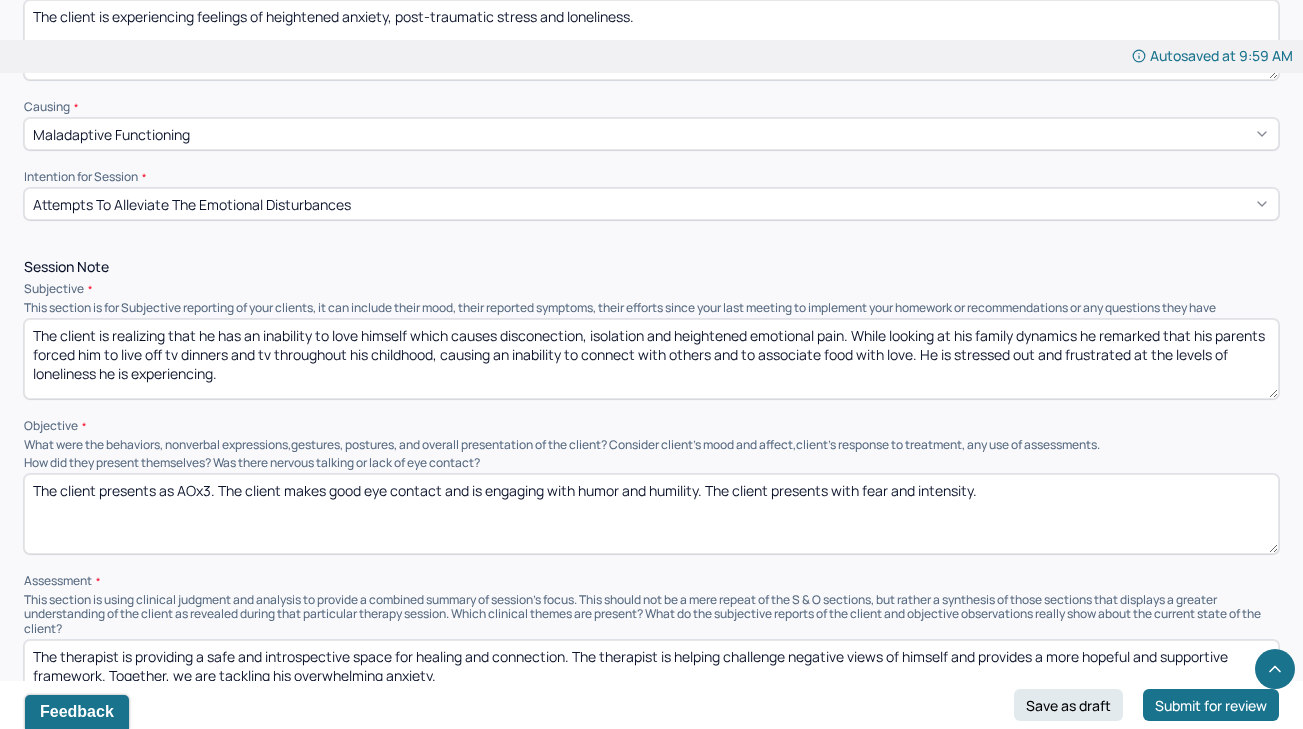 type on "The client presents as AOx3. The client makes good eye contact and is engaging with humor and humility. The client presents with fear and intensity." 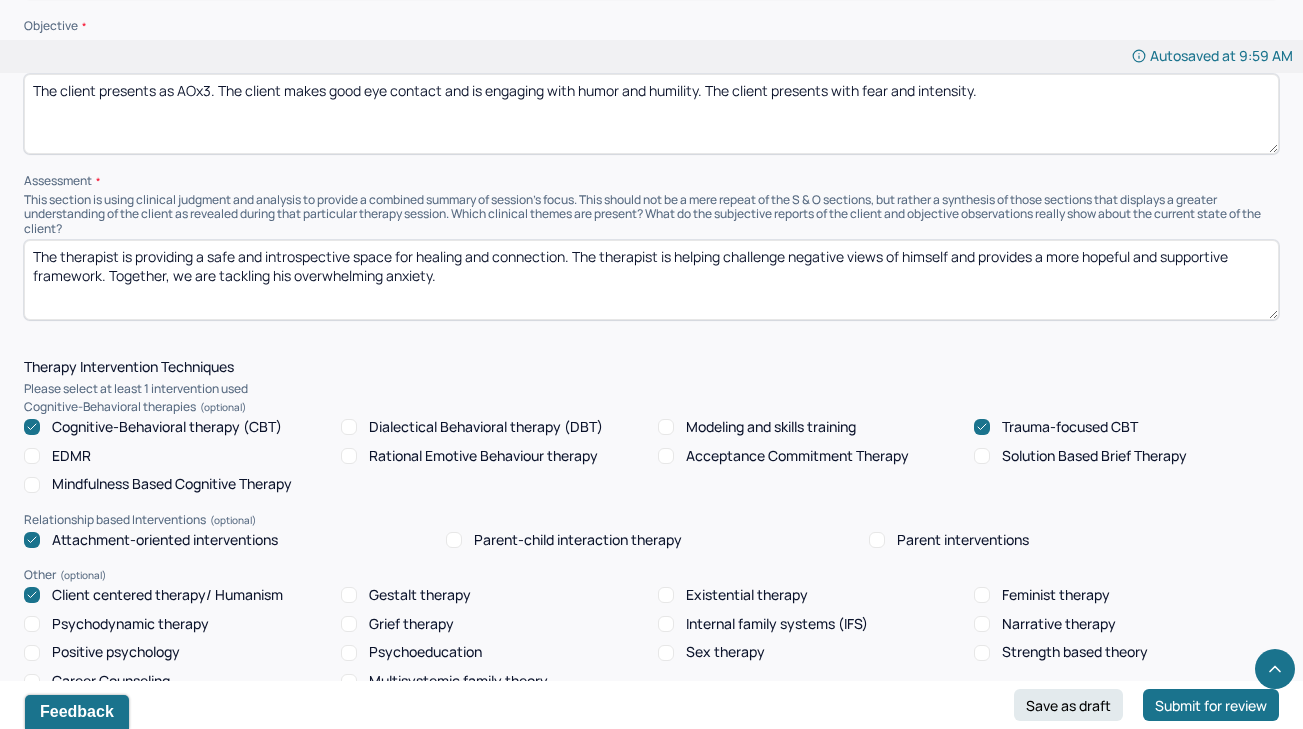 scroll, scrollTop: 1125, scrollLeft: 0, axis: vertical 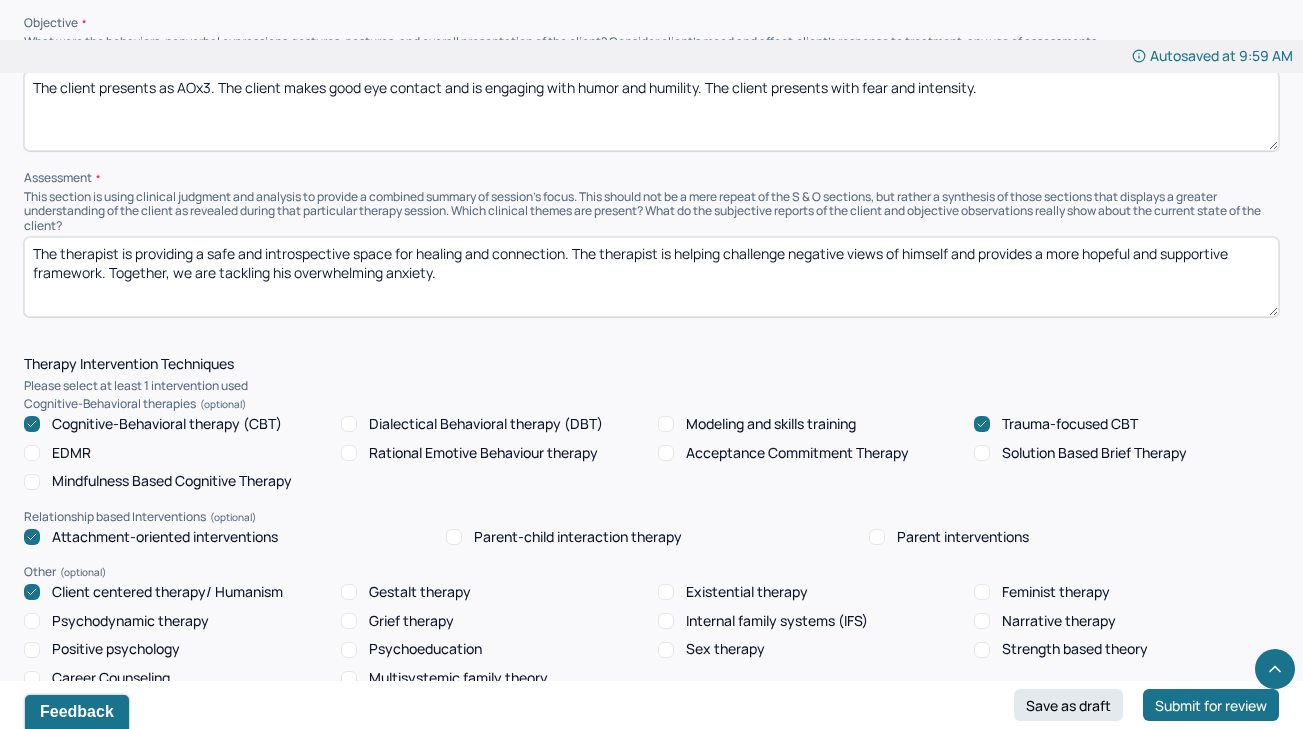 click on "The therapist is providing a safe and introspective space for healing and connection. The therapist is helping challenge negative views of himself and provides a more hopeful and supportive framework. Together, we are tackling his overwhelming anxiety." at bounding box center [651, 277] 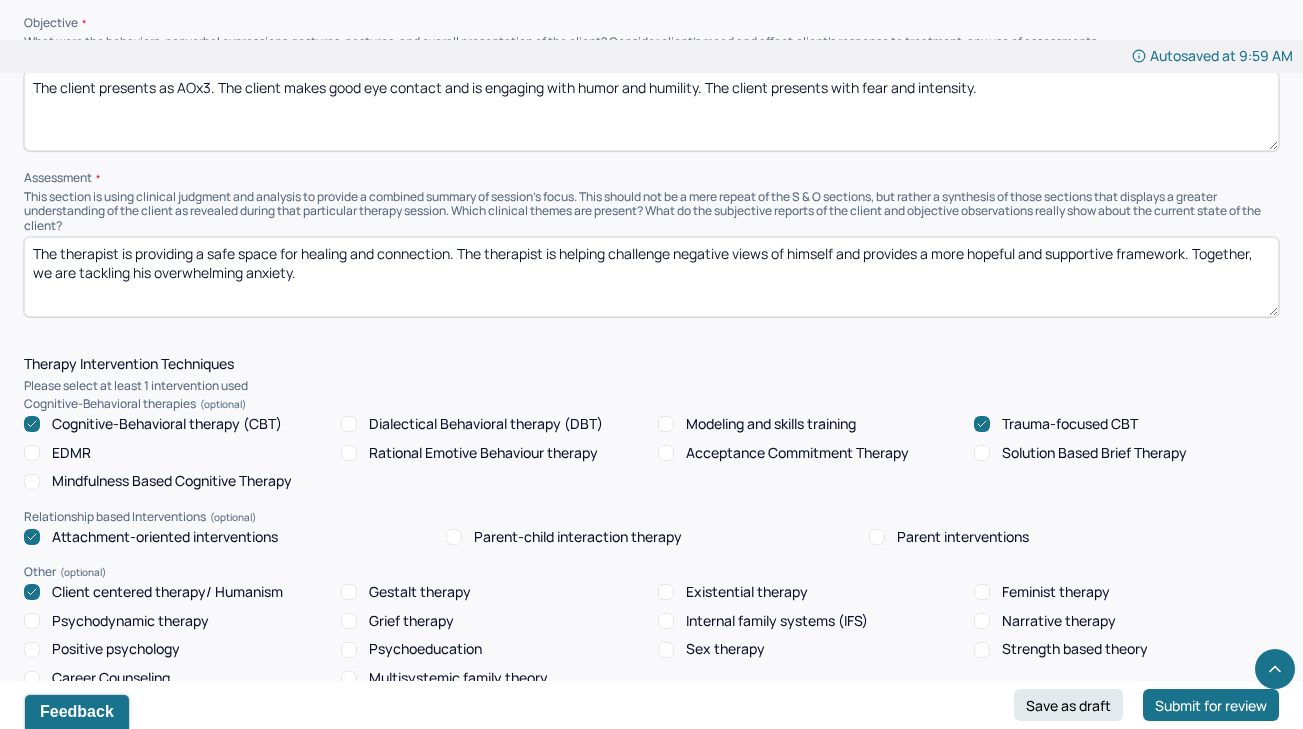 type on "The therapist is providing a safe space for healing and connection. The therapist is helping challenge negative views of himself and provides a more hopeful and supportive framework. Together, we are tackling his overwhelming anxiety." 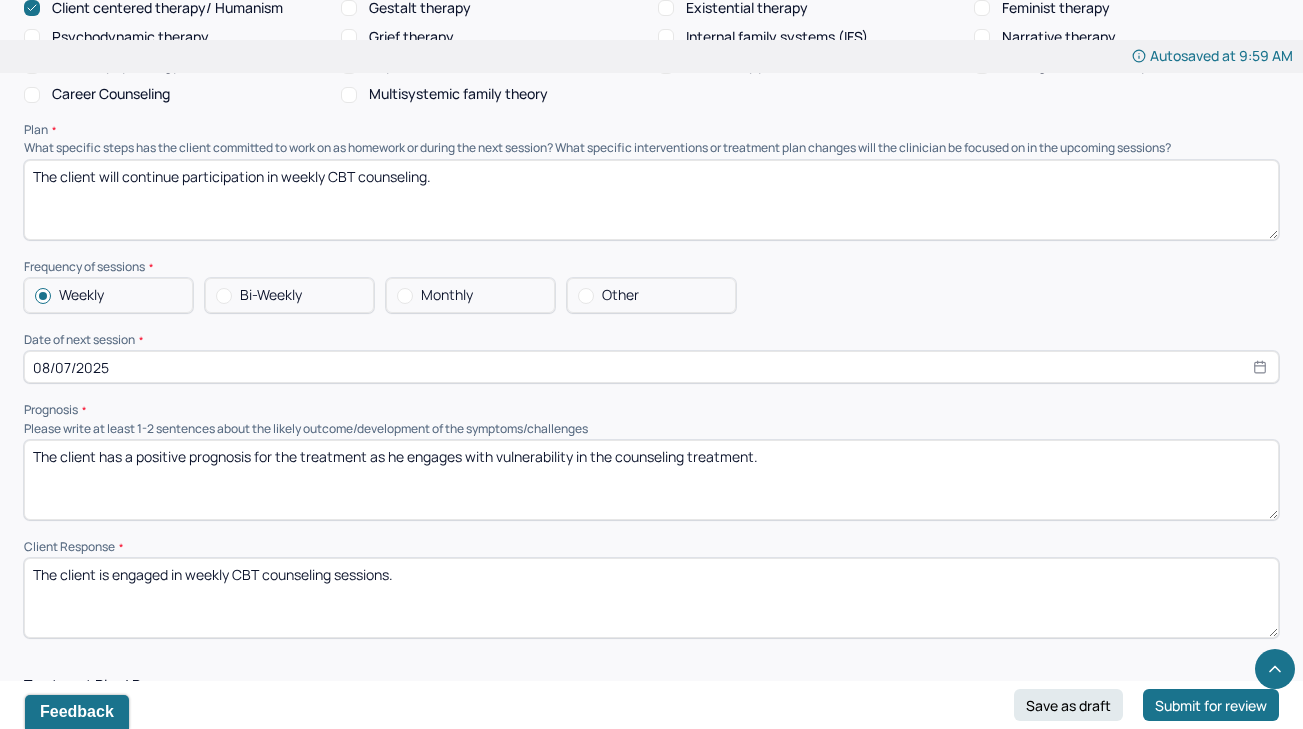scroll, scrollTop: 1710, scrollLeft: 0, axis: vertical 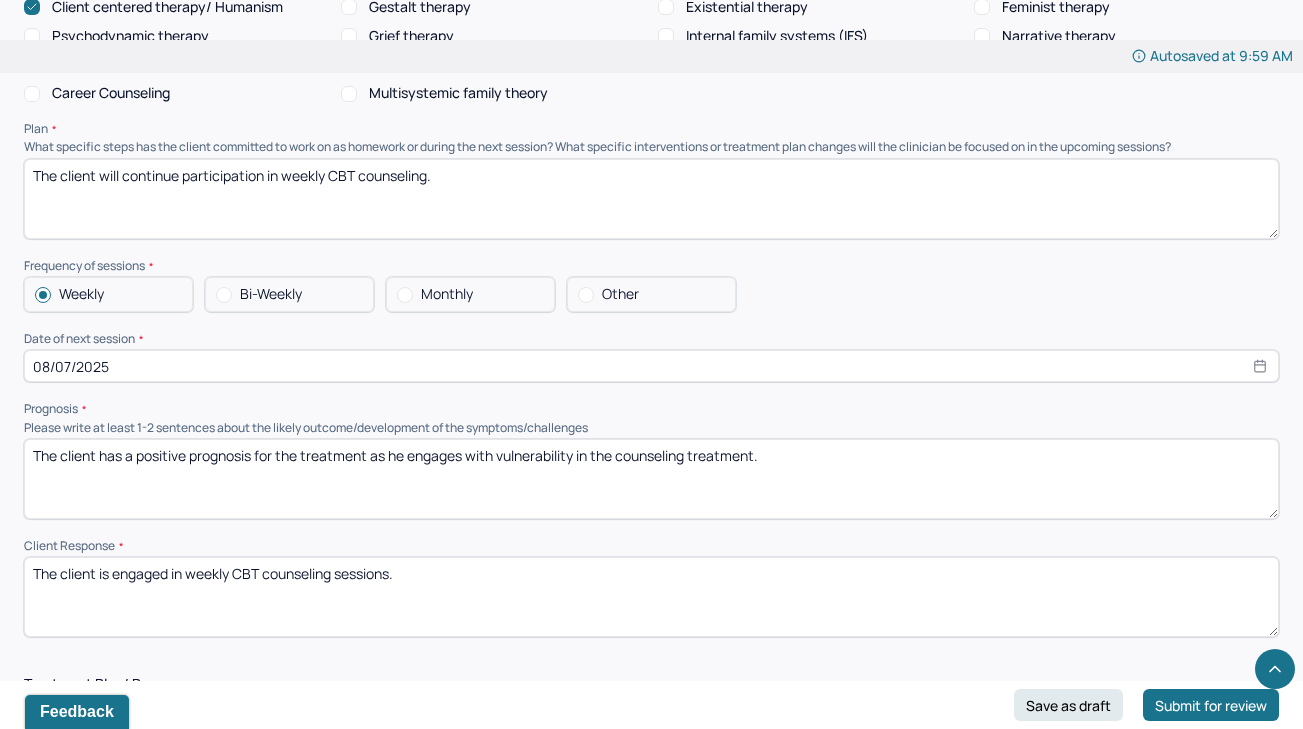 click on "The client will continue participation in weekly CBT counseling." at bounding box center (651, 199) 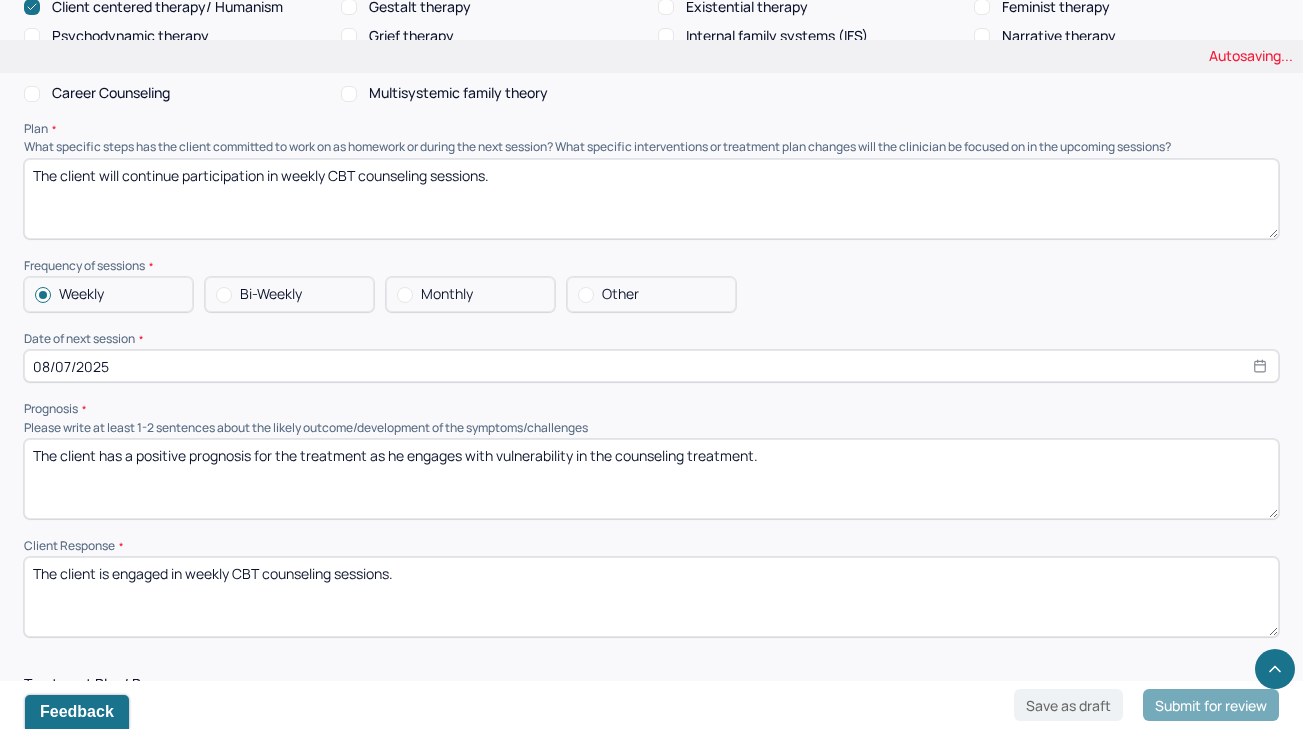 type on "The client will continue participation in weekly CBT counseling sessions." 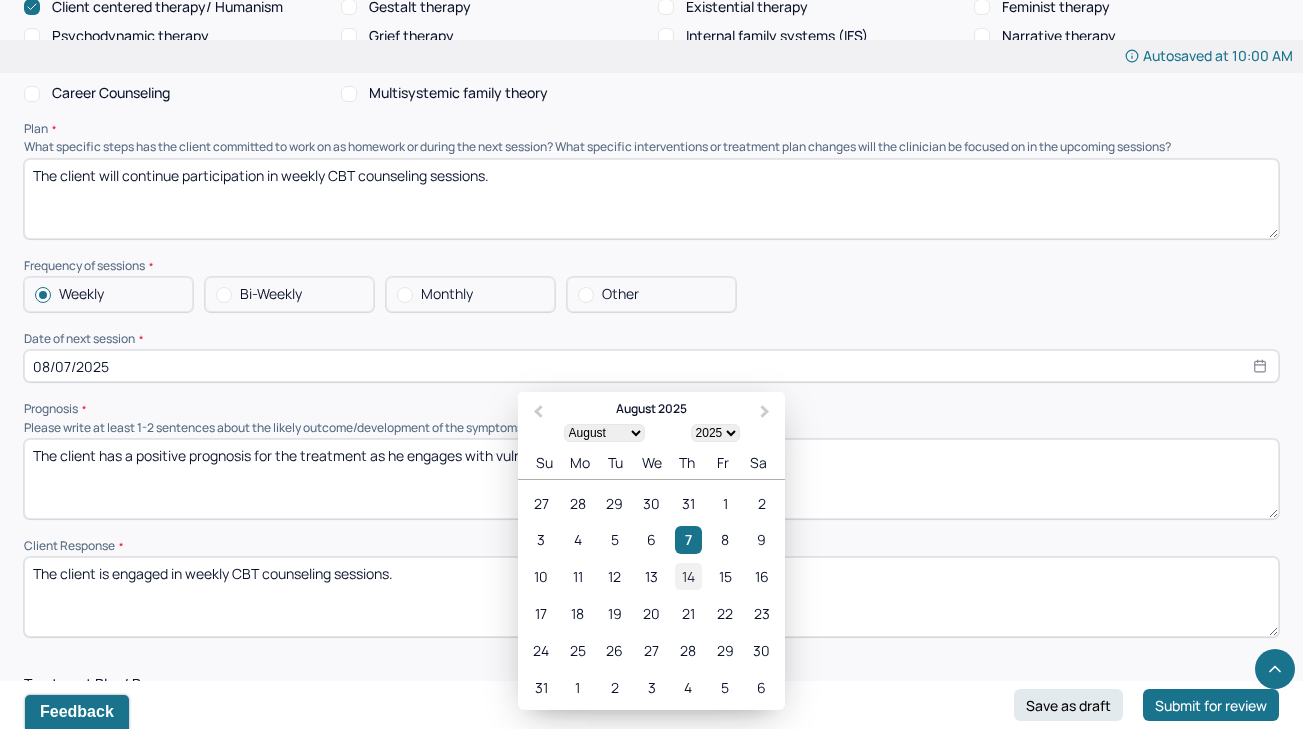 click on "14" at bounding box center [688, 577] 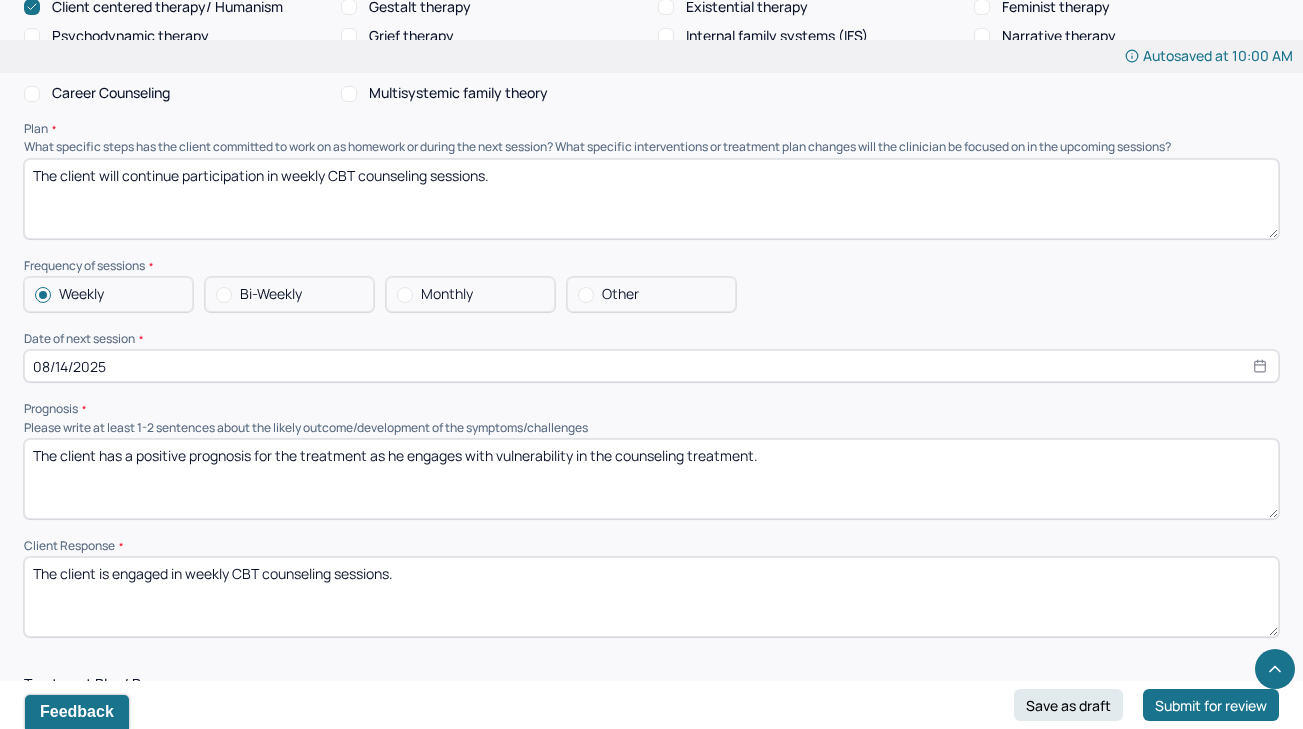 click on "08/14/2025" at bounding box center [651, 366] 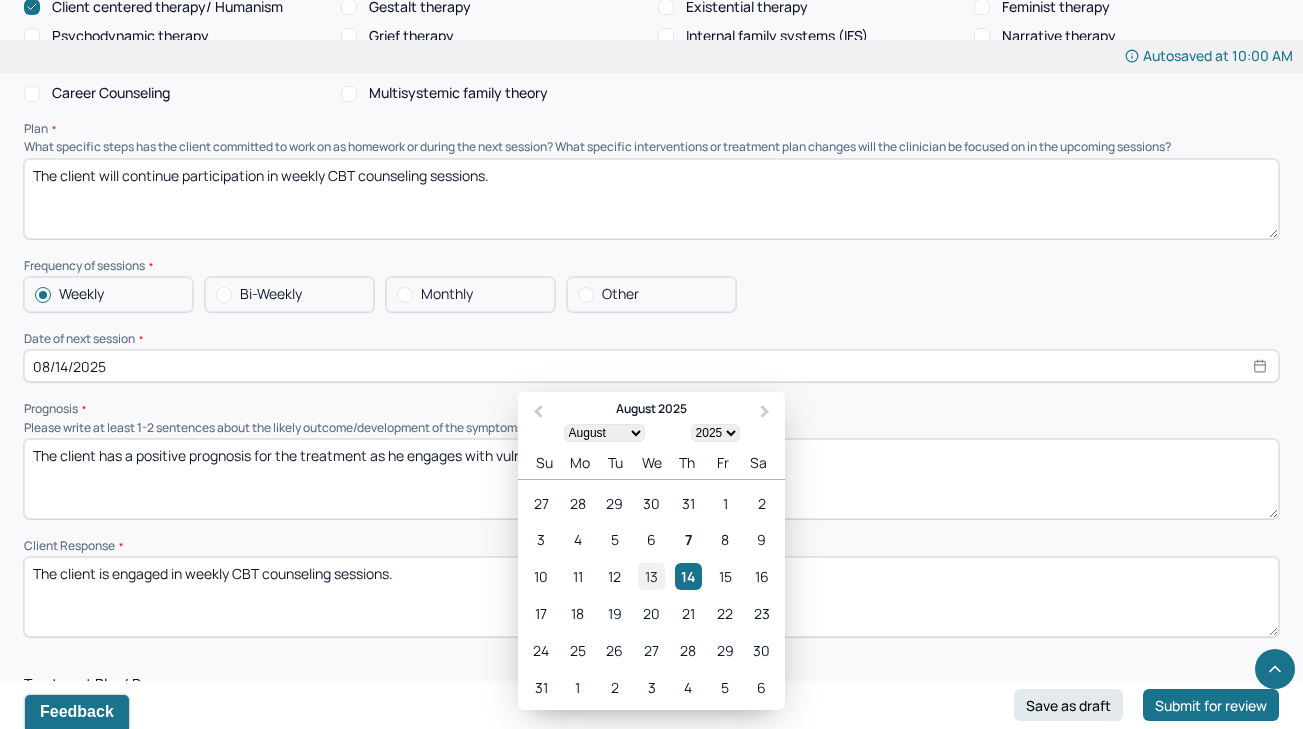 click on "13" at bounding box center (651, 577) 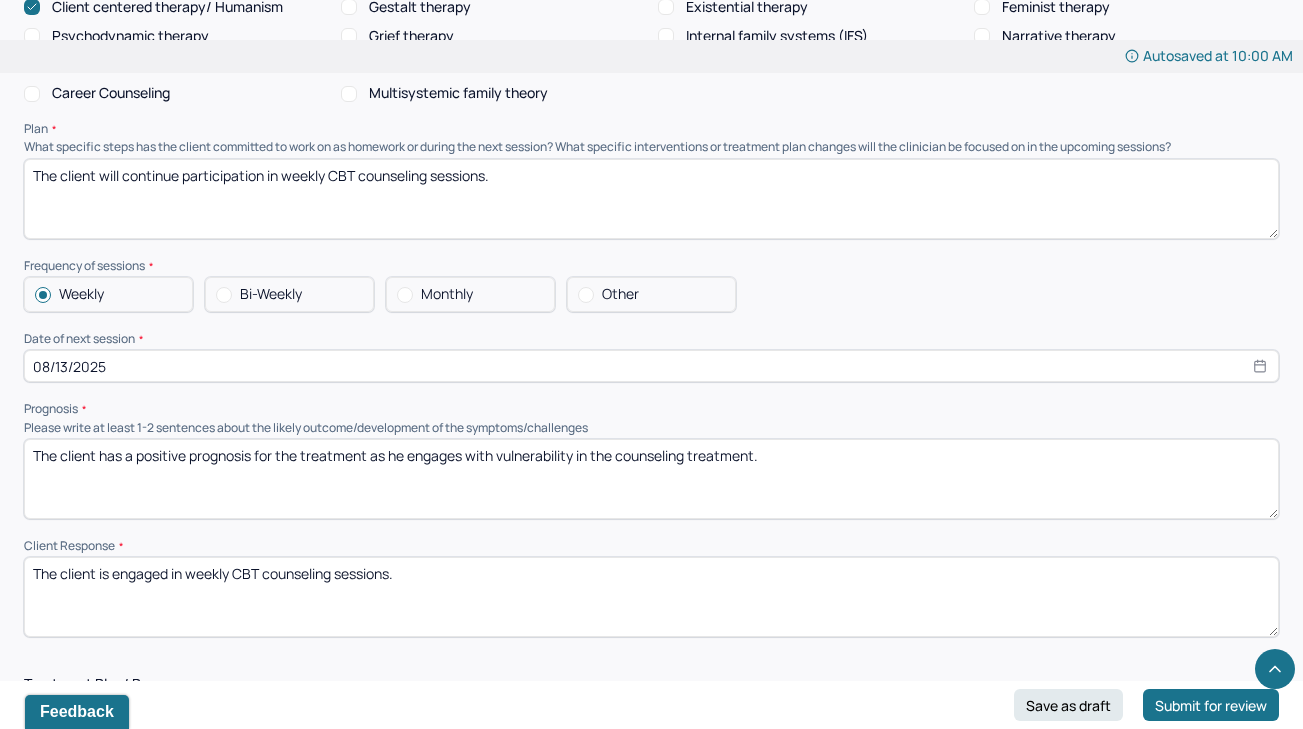 drag, startPoint x: 757, startPoint y: 433, endPoint x: 695, endPoint y: 433, distance: 62 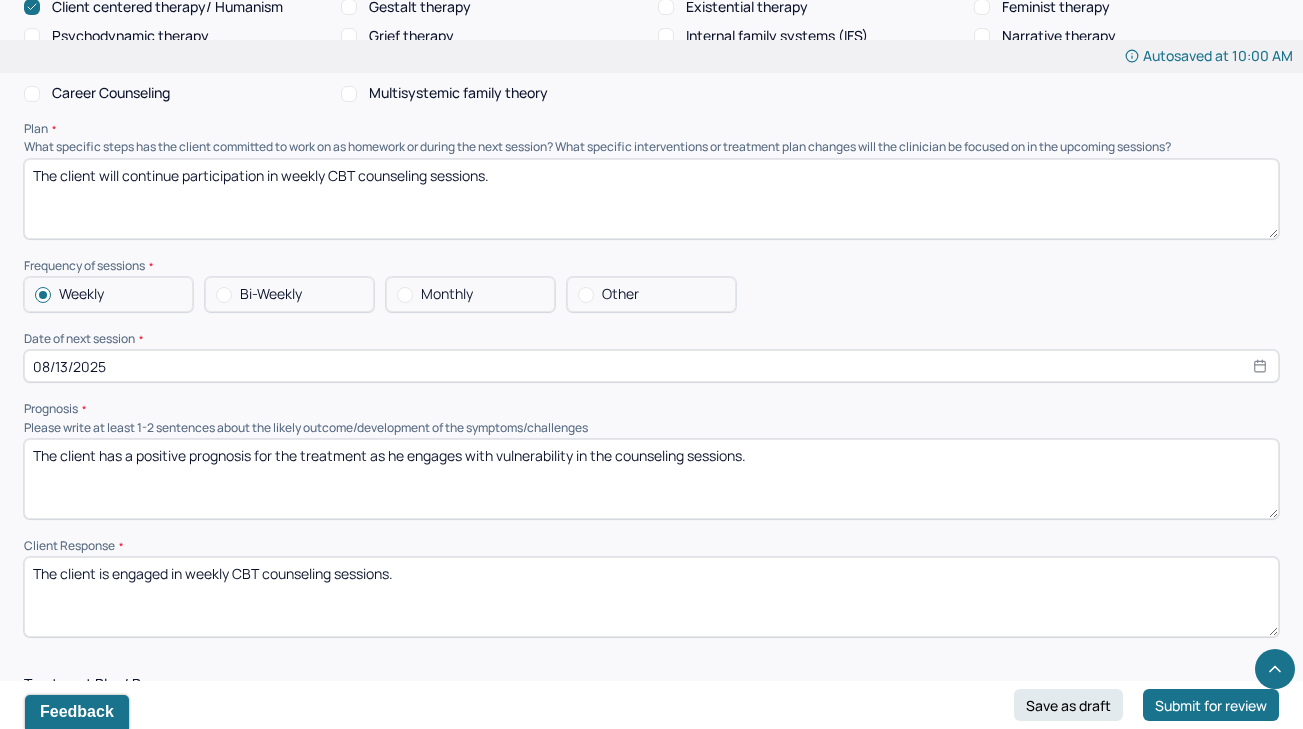type on "The client has a positive prognosis for the treatment as he engages with vulnerability in the counseling sessions." 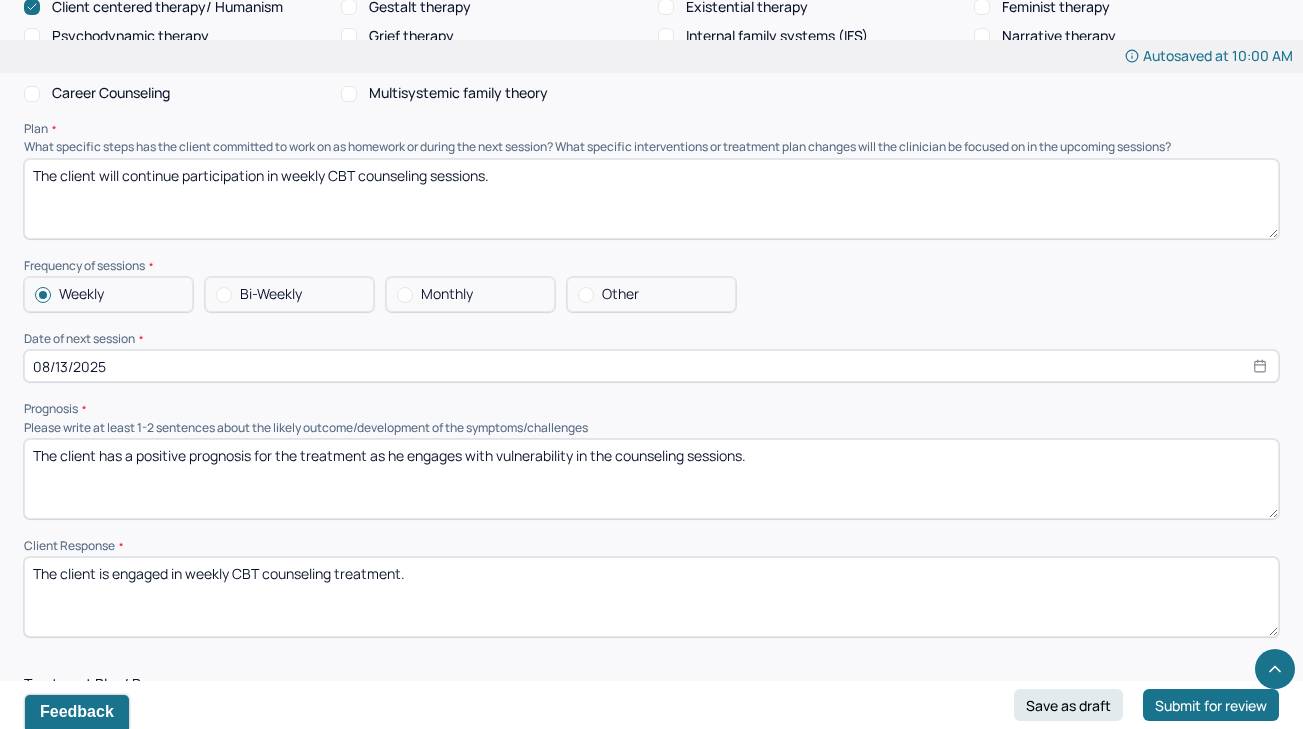 type on "The client is engaged in weekly CBT counseling treatment." 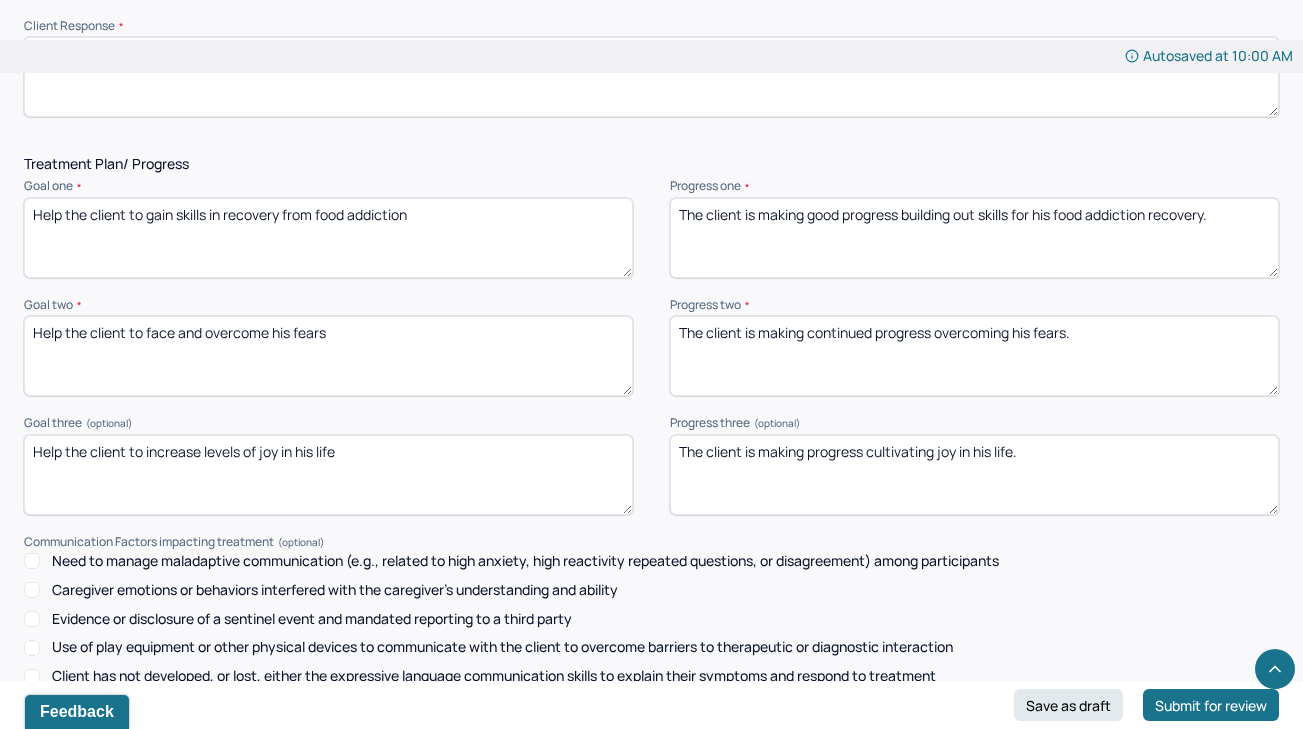 scroll, scrollTop: 2237, scrollLeft: 0, axis: vertical 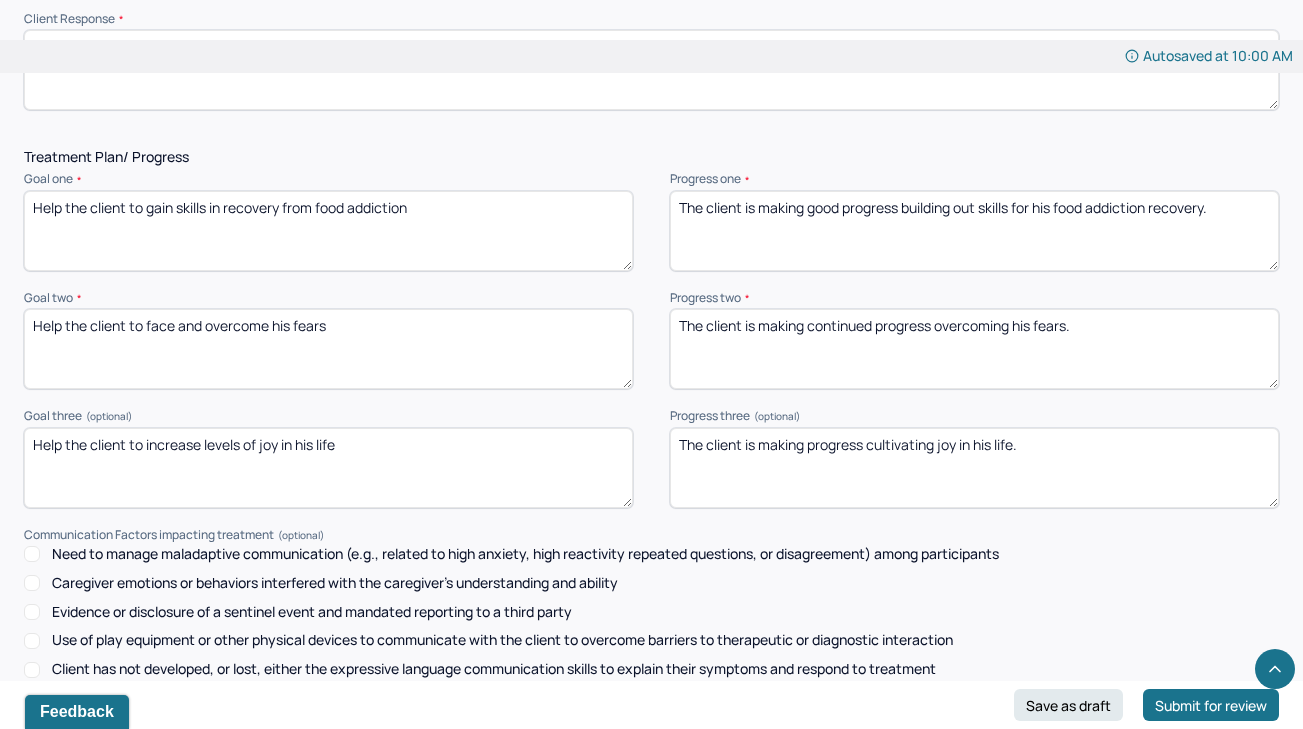 drag, startPoint x: 845, startPoint y: 183, endPoint x: 812, endPoint y: 179, distance: 33.24154 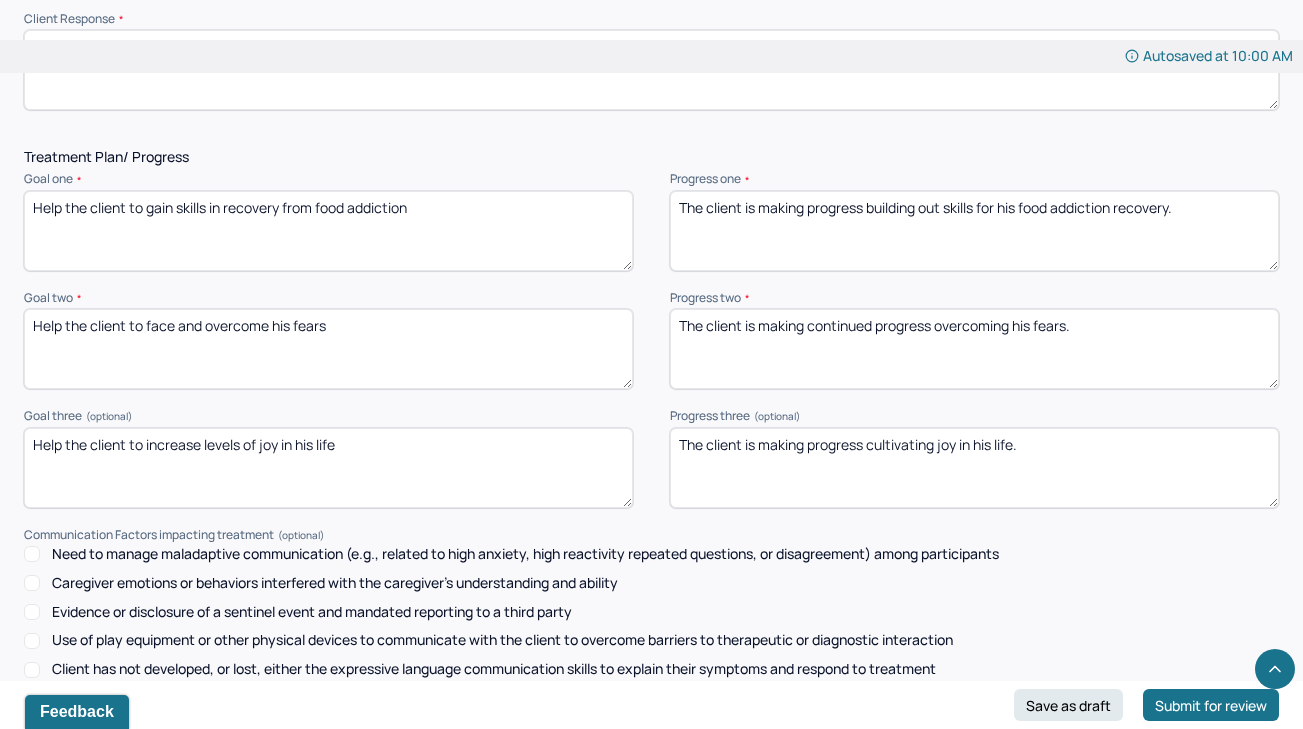 type on "The client is making progress building out skills for his food addiction recovery." 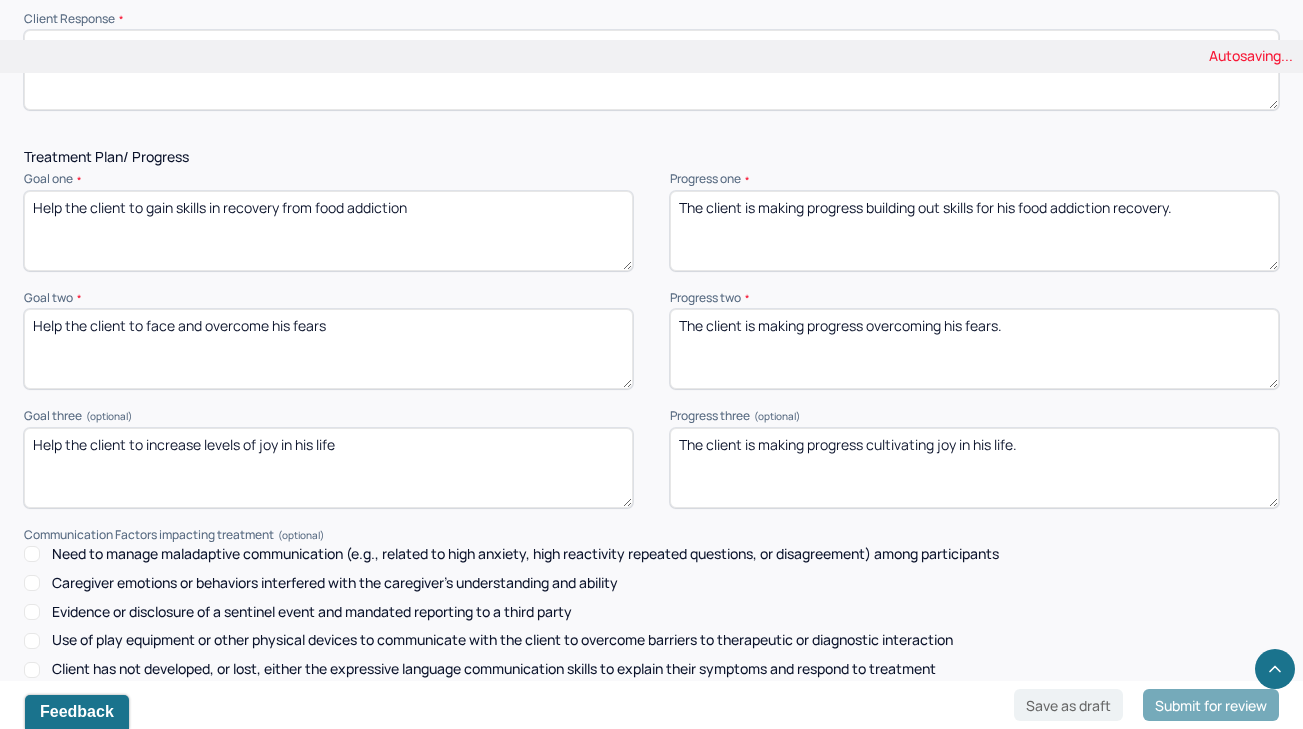type on "The client is making progress overcoming his fears." 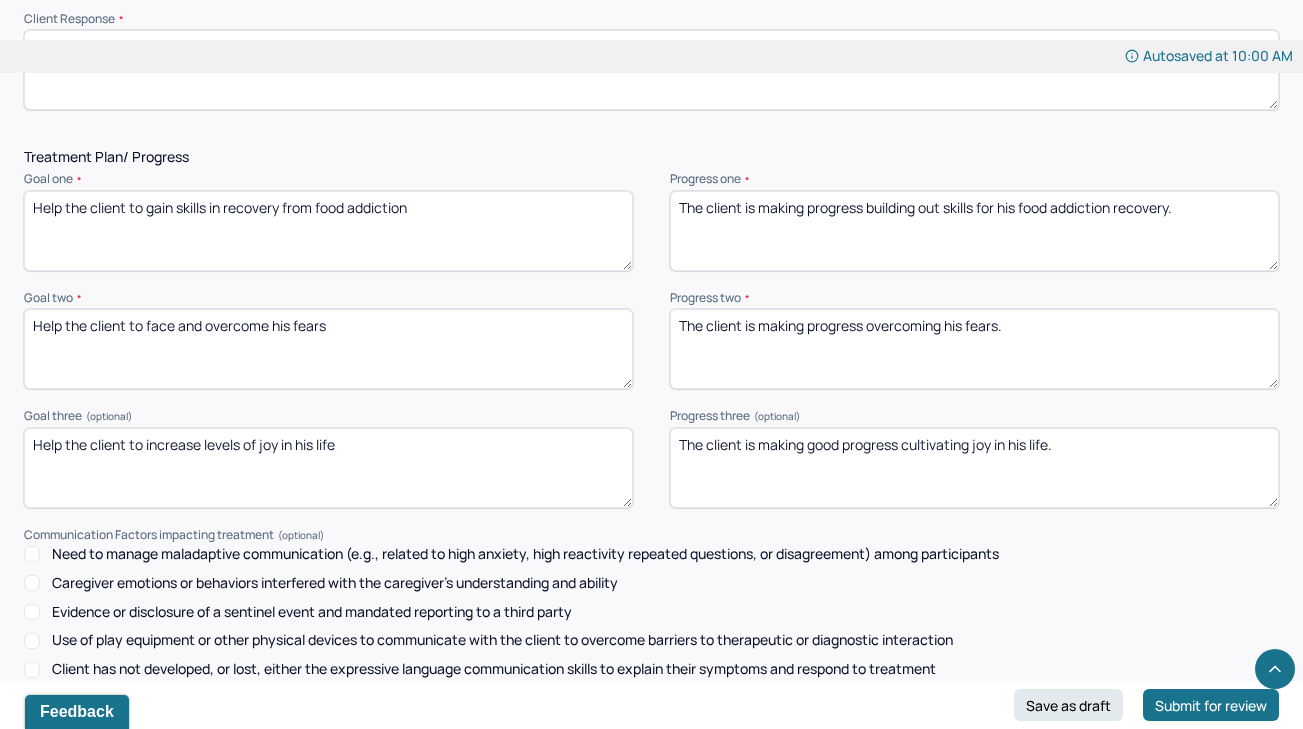 type on "The client is making good progress cultivating joy in his life." 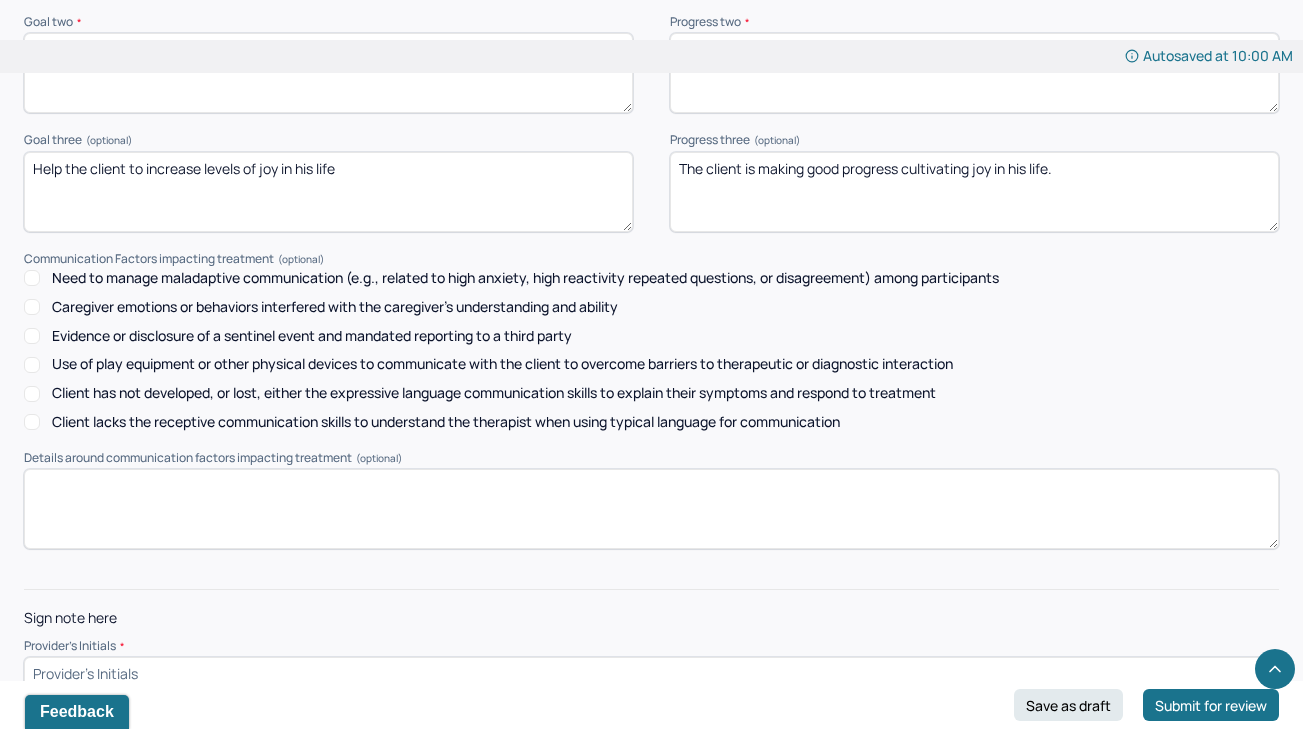 scroll, scrollTop: 2507, scrollLeft: 0, axis: vertical 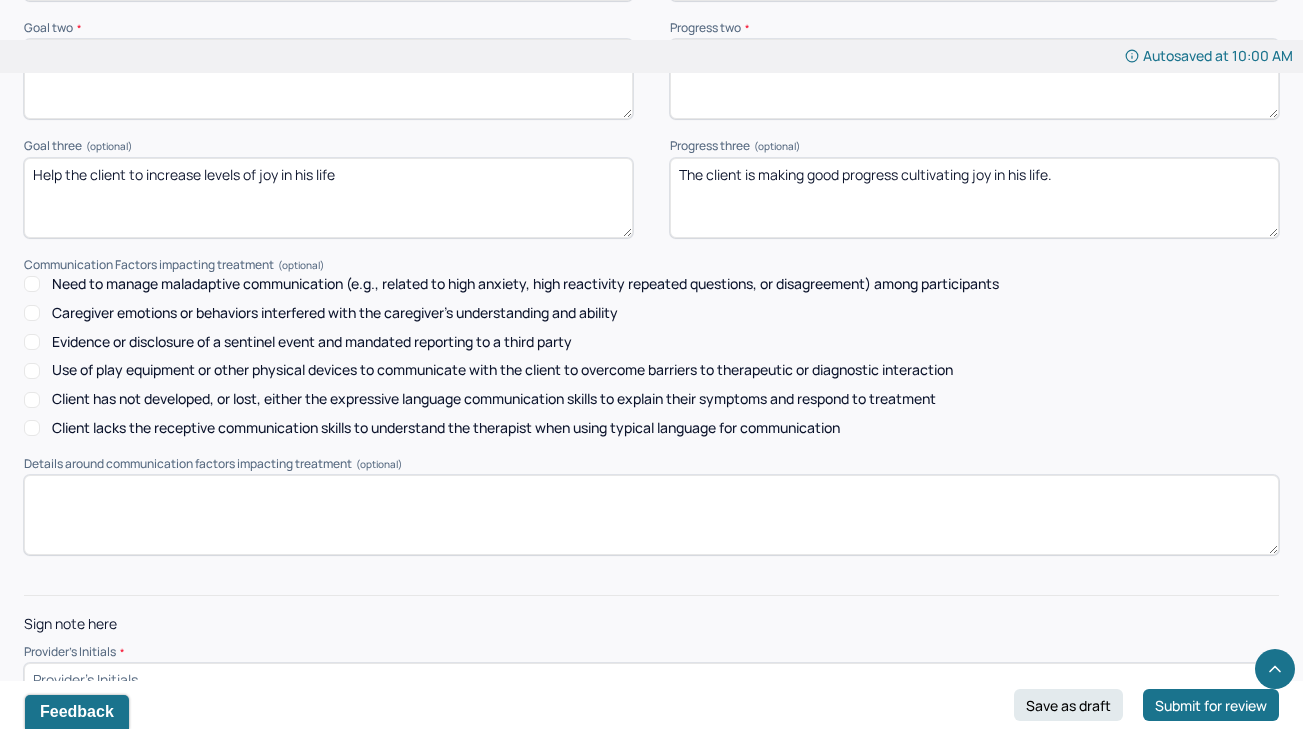 click at bounding box center [651, 679] 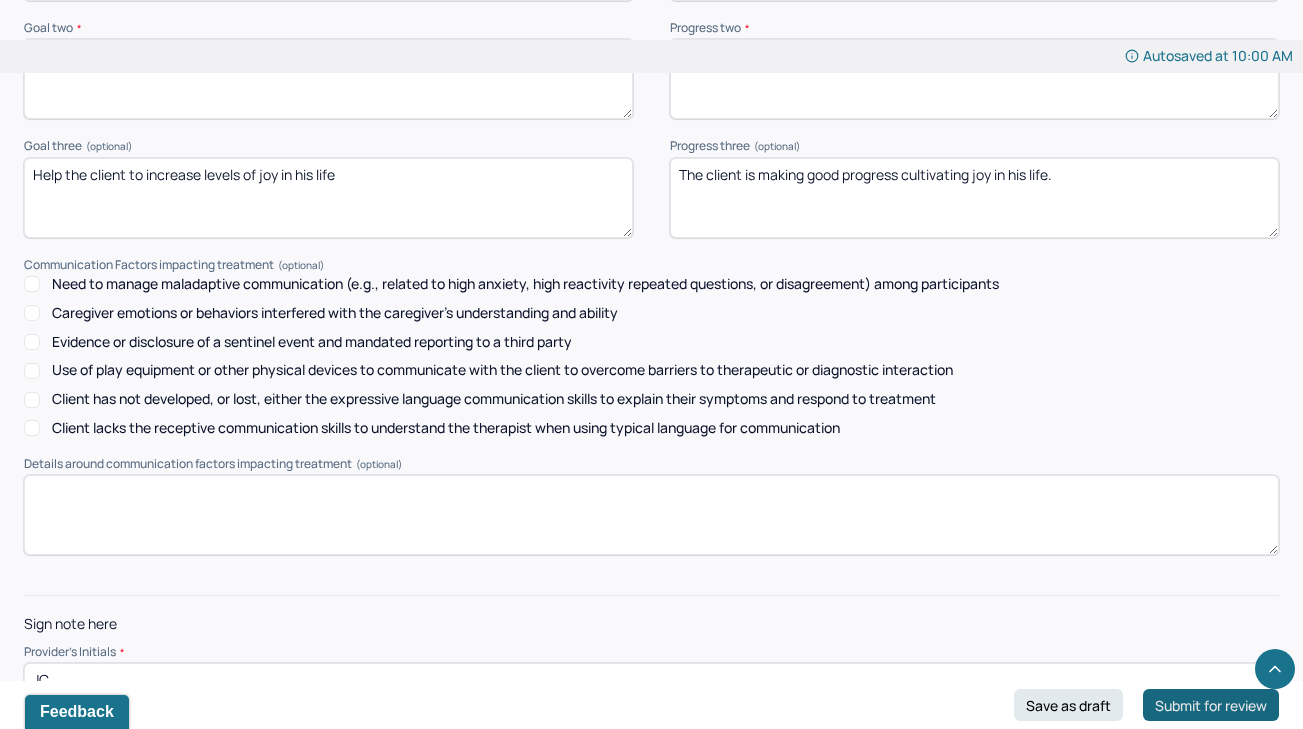 type on "JC" 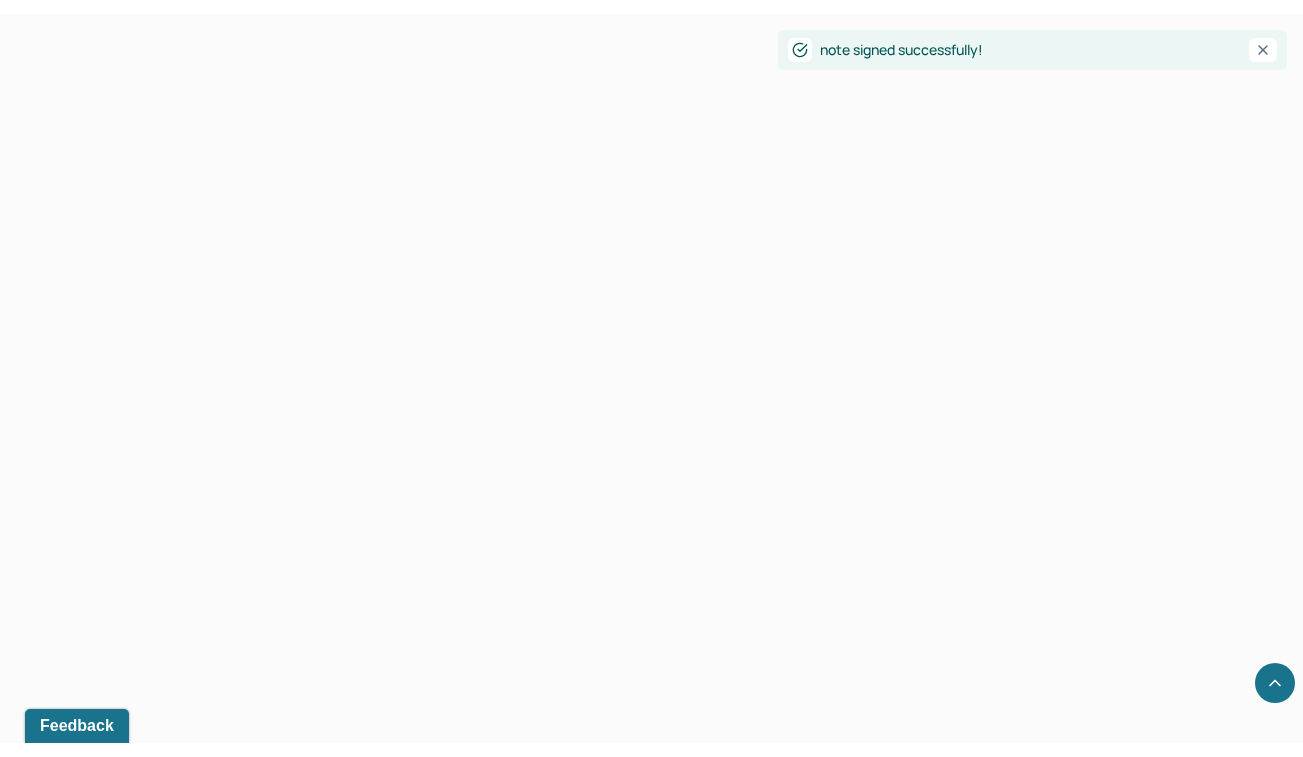 scroll, scrollTop: 0, scrollLeft: 0, axis: both 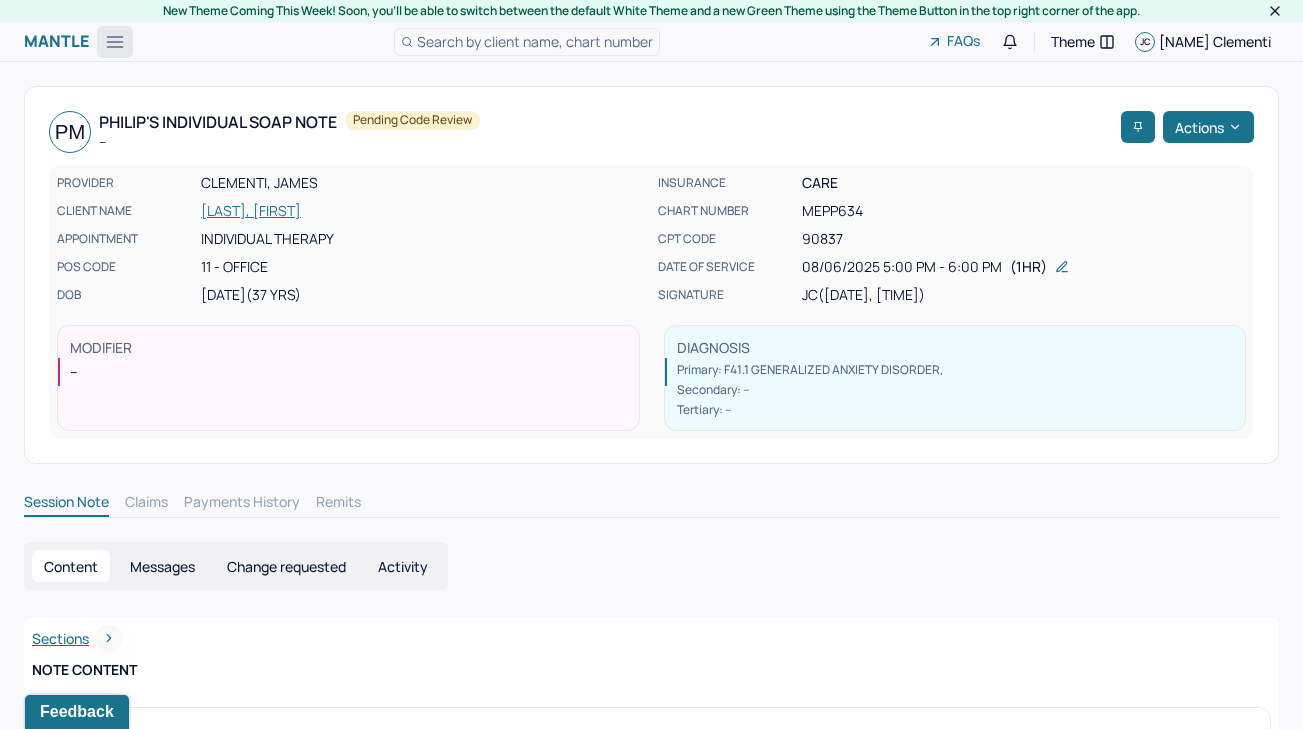 click 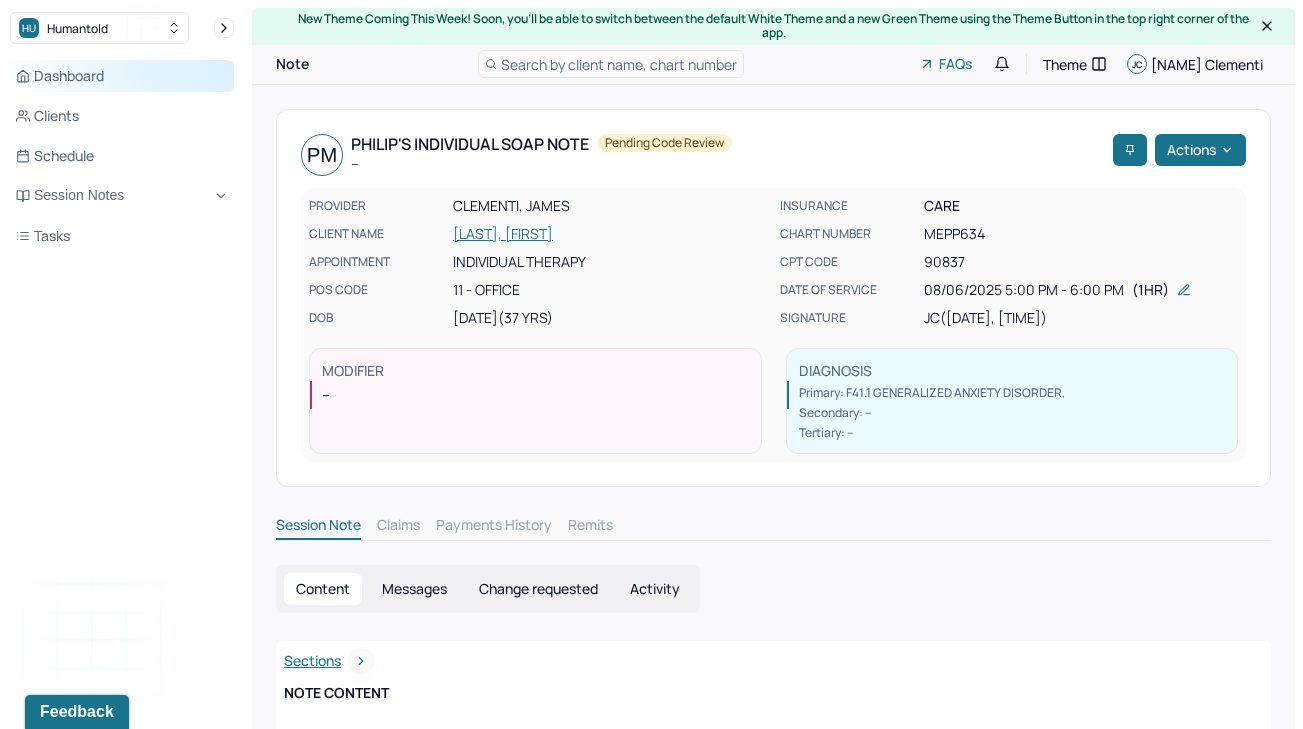 click on "Dashboard" at bounding box center [122, 76] 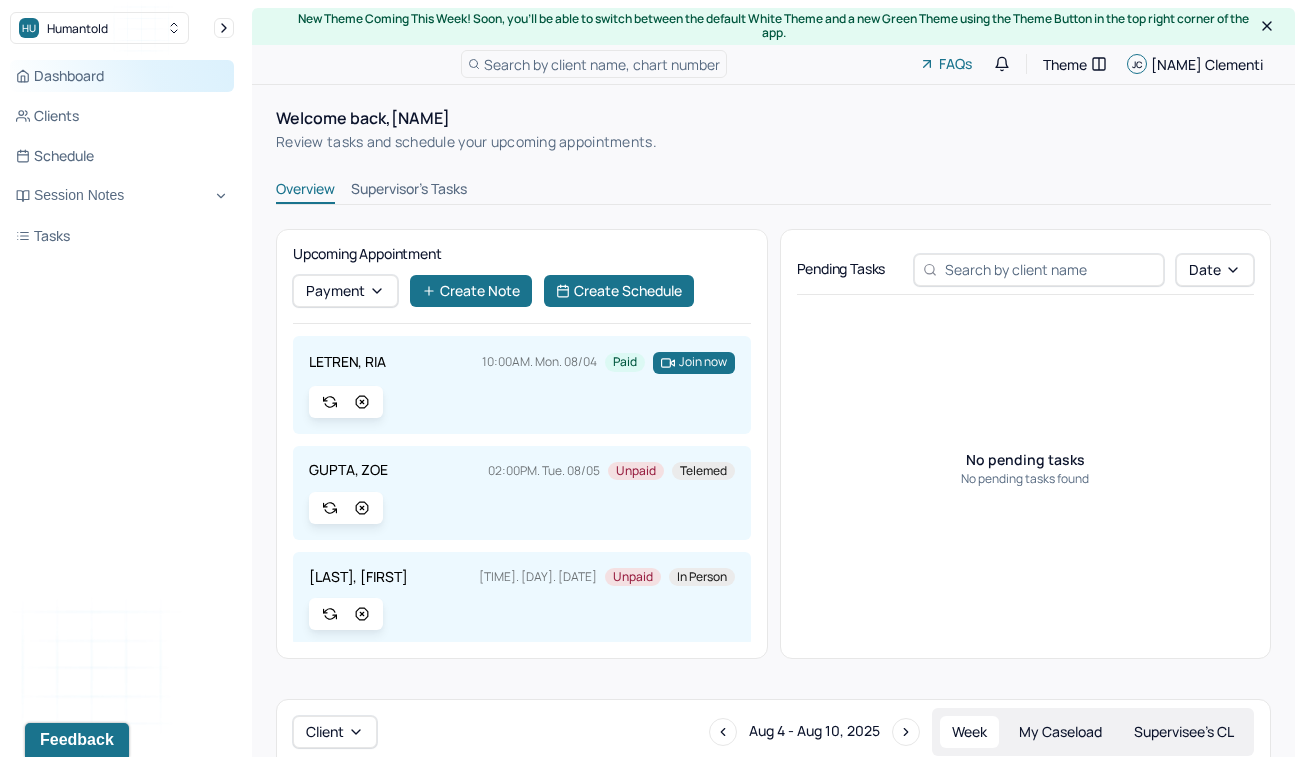 click on "Dashboard" at bounding box center (122, 76) 